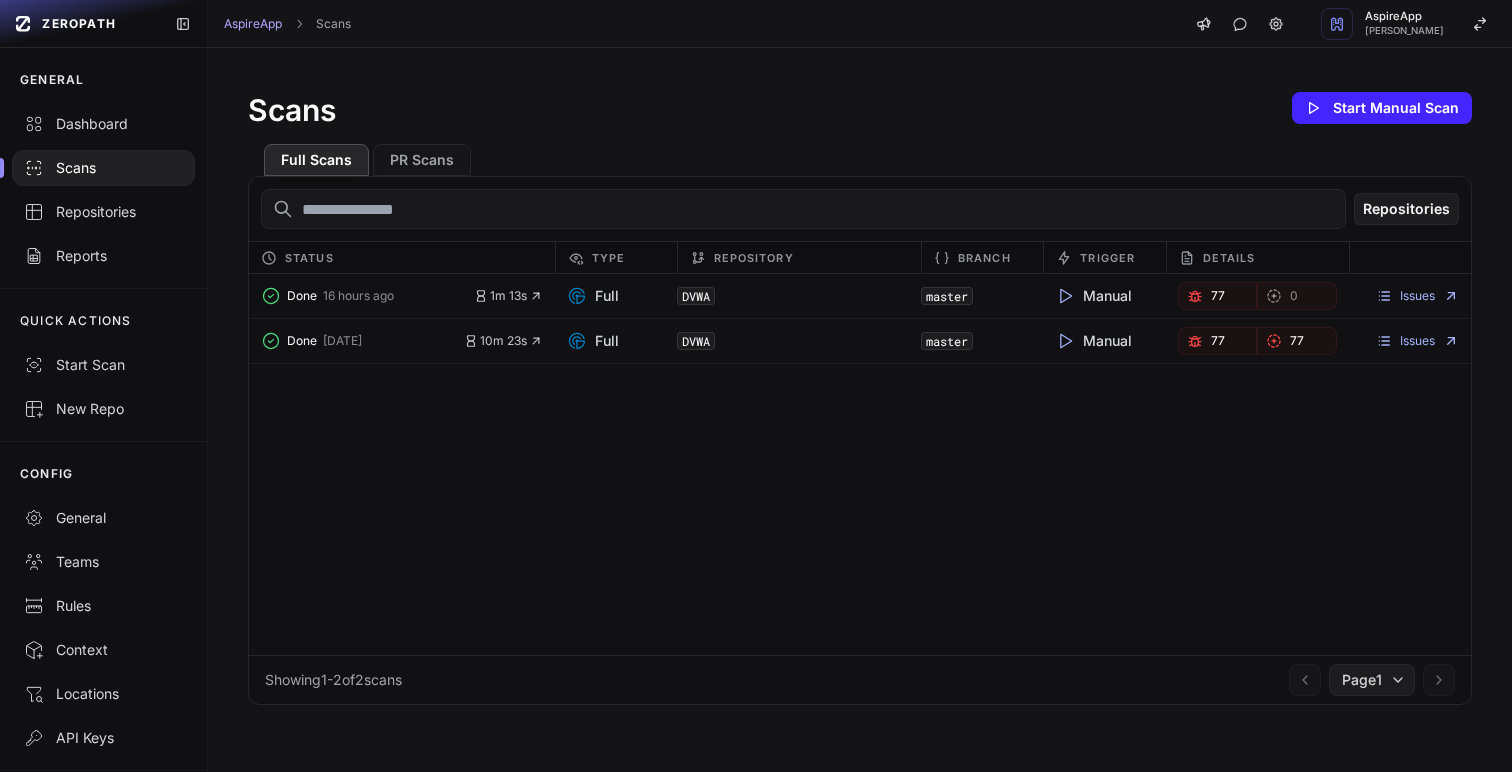 scroll, scrollTop: 0, scrollLeft: 0, axis: both 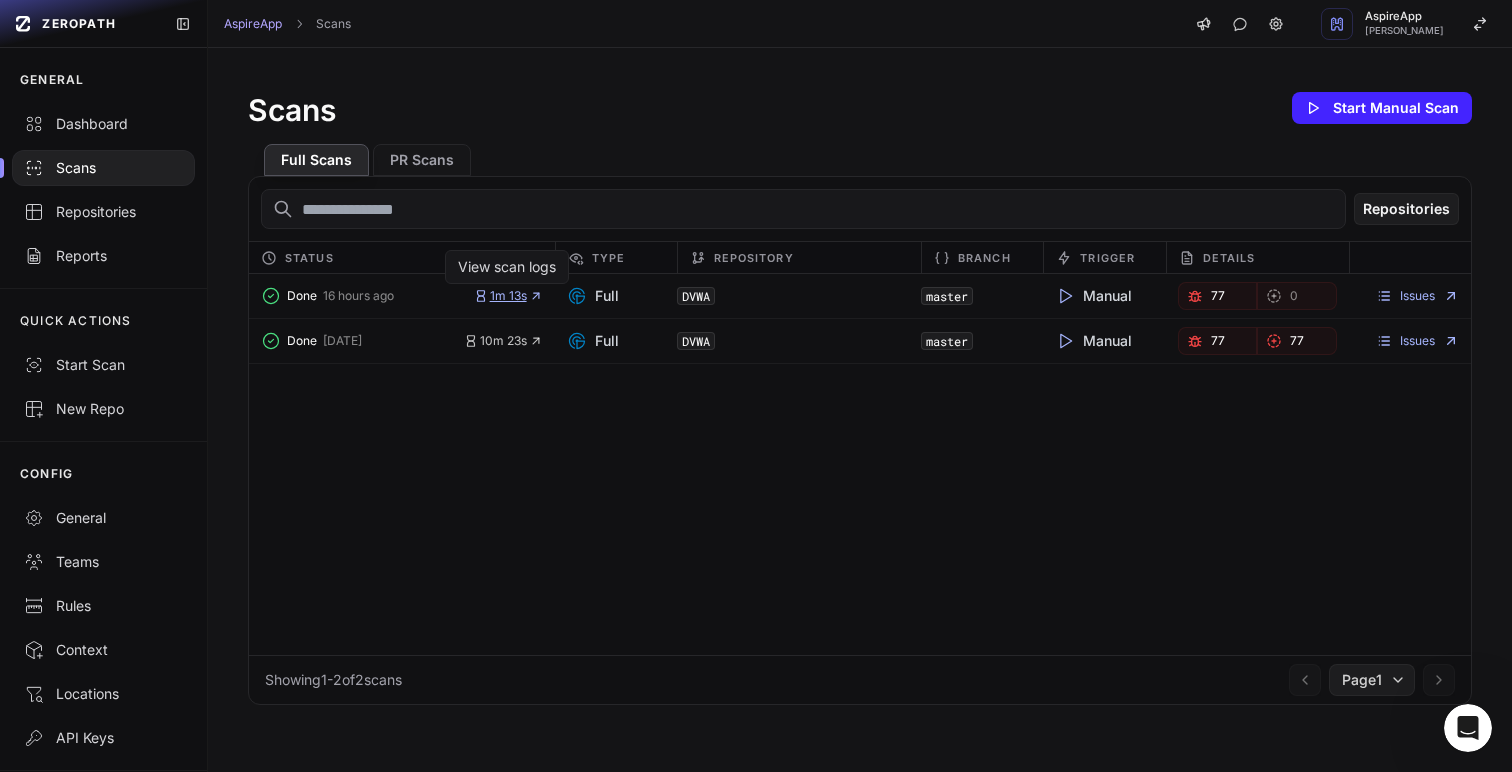 click 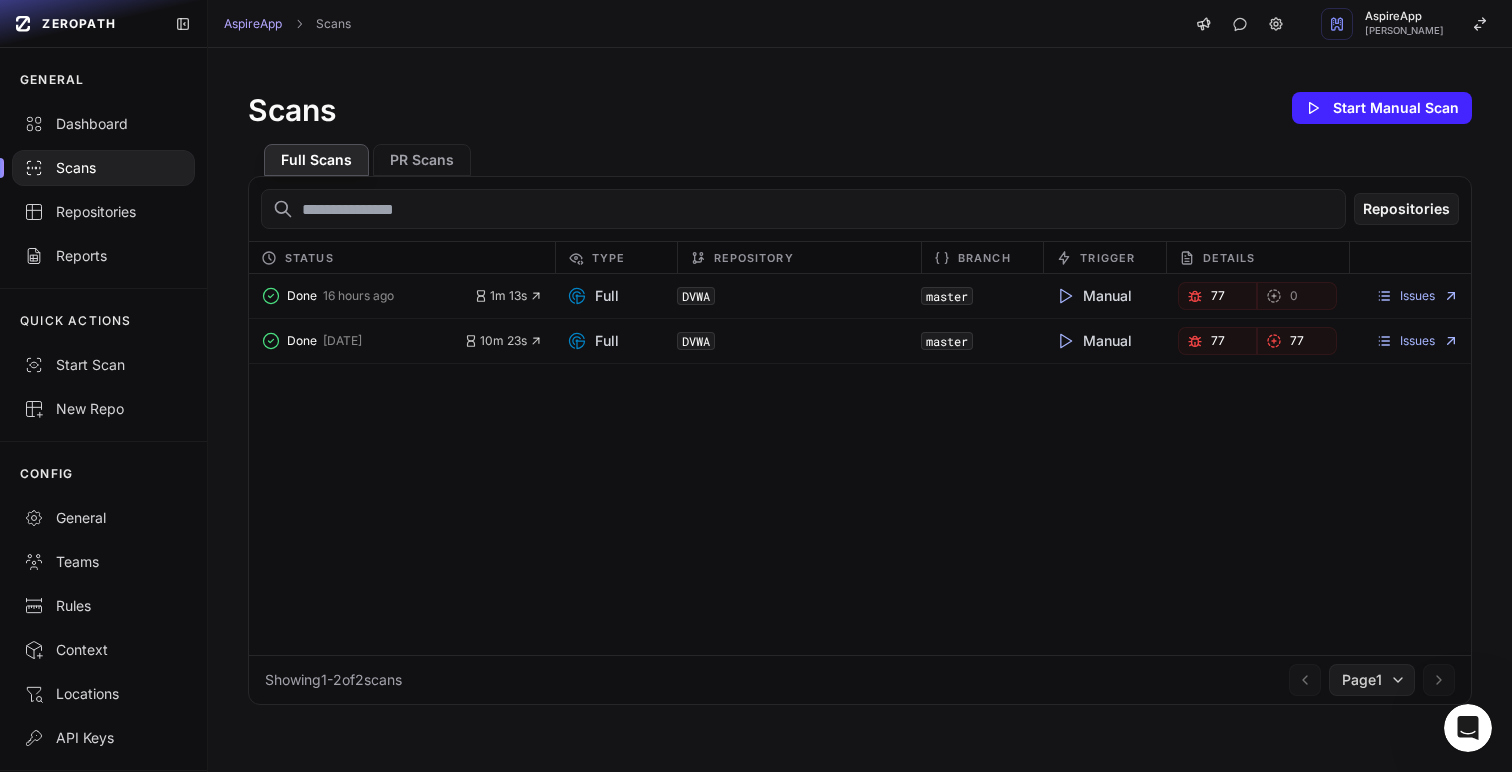 click on "Done   16 hours ago       1m 13s         Full   DVWA   master     Manual     77       0
Issues        Done   [DATE]       10m 23s         Full   DVWA   master     Manual     77       77
Issues" 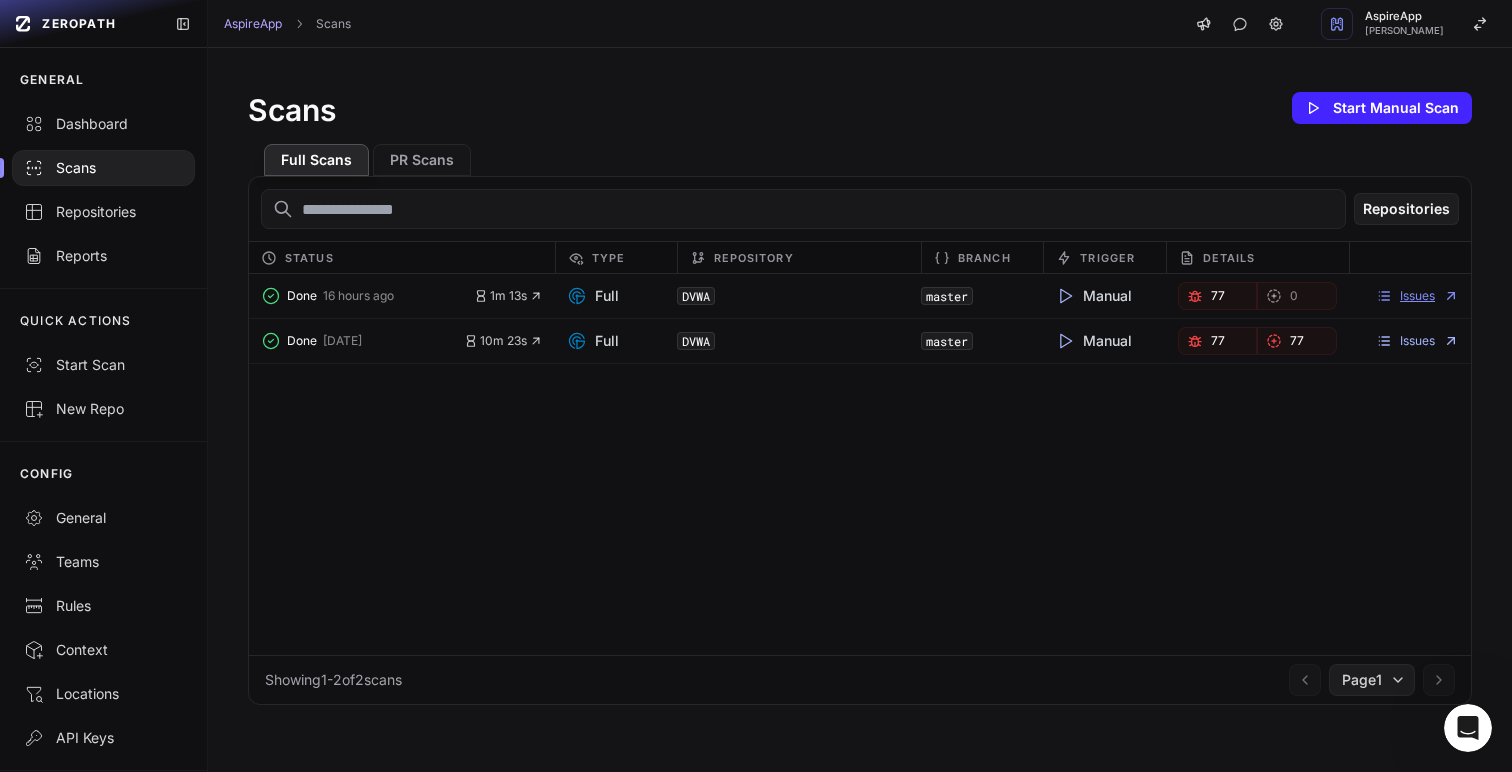 click on "Issues" at bounding box center (1417, 296) 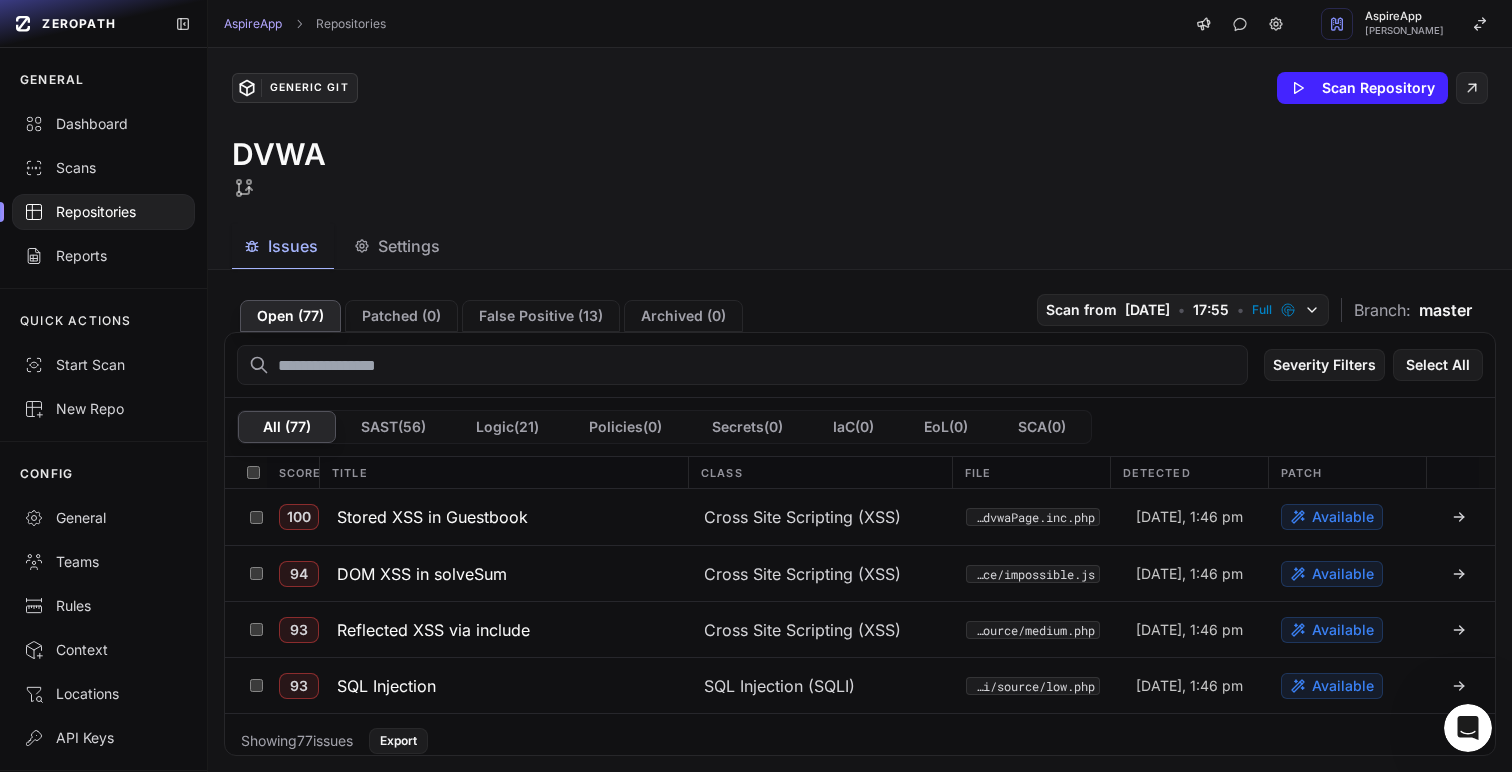 click on "Generic Git
Scan Repository     DVWA" at bounding box center (860, 136) 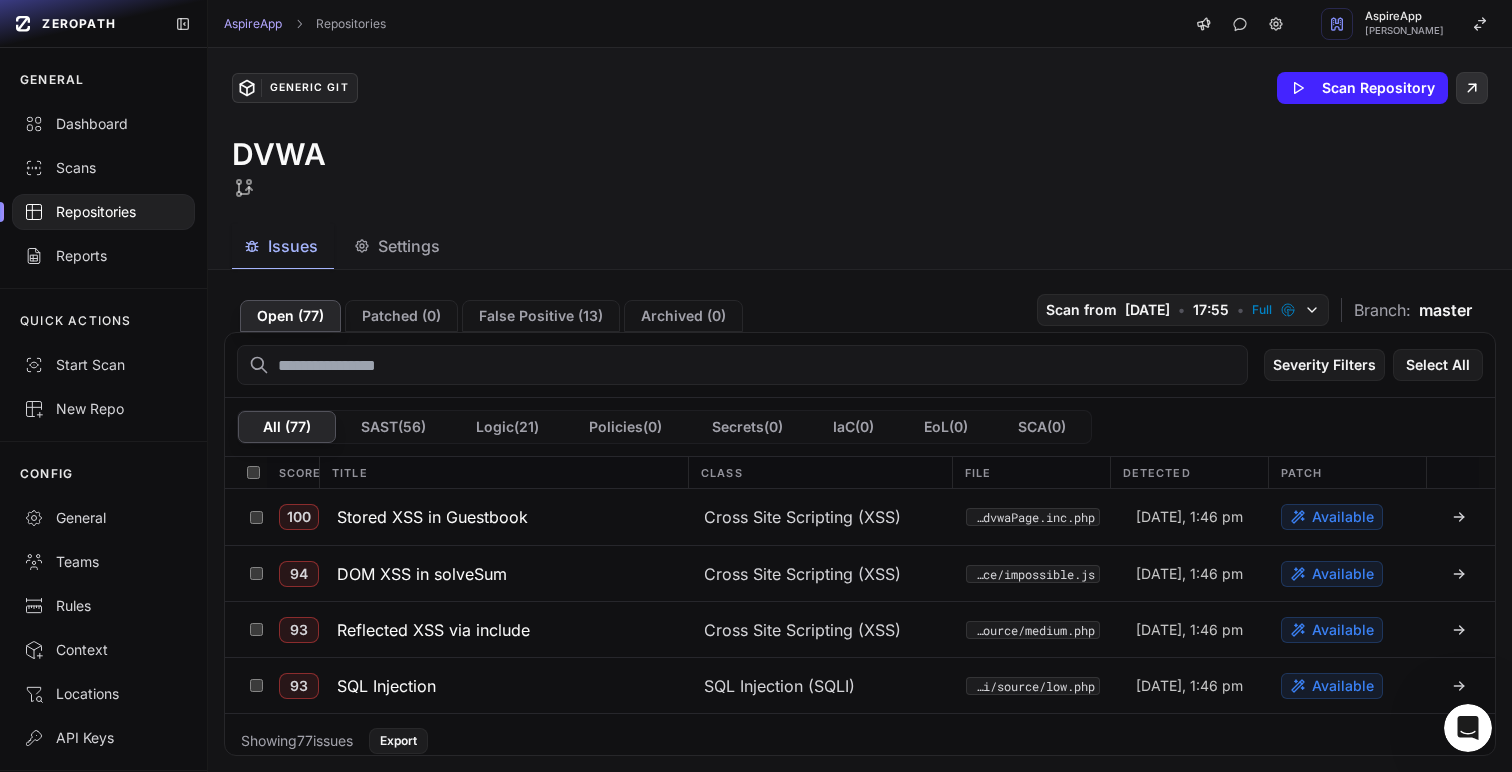 click 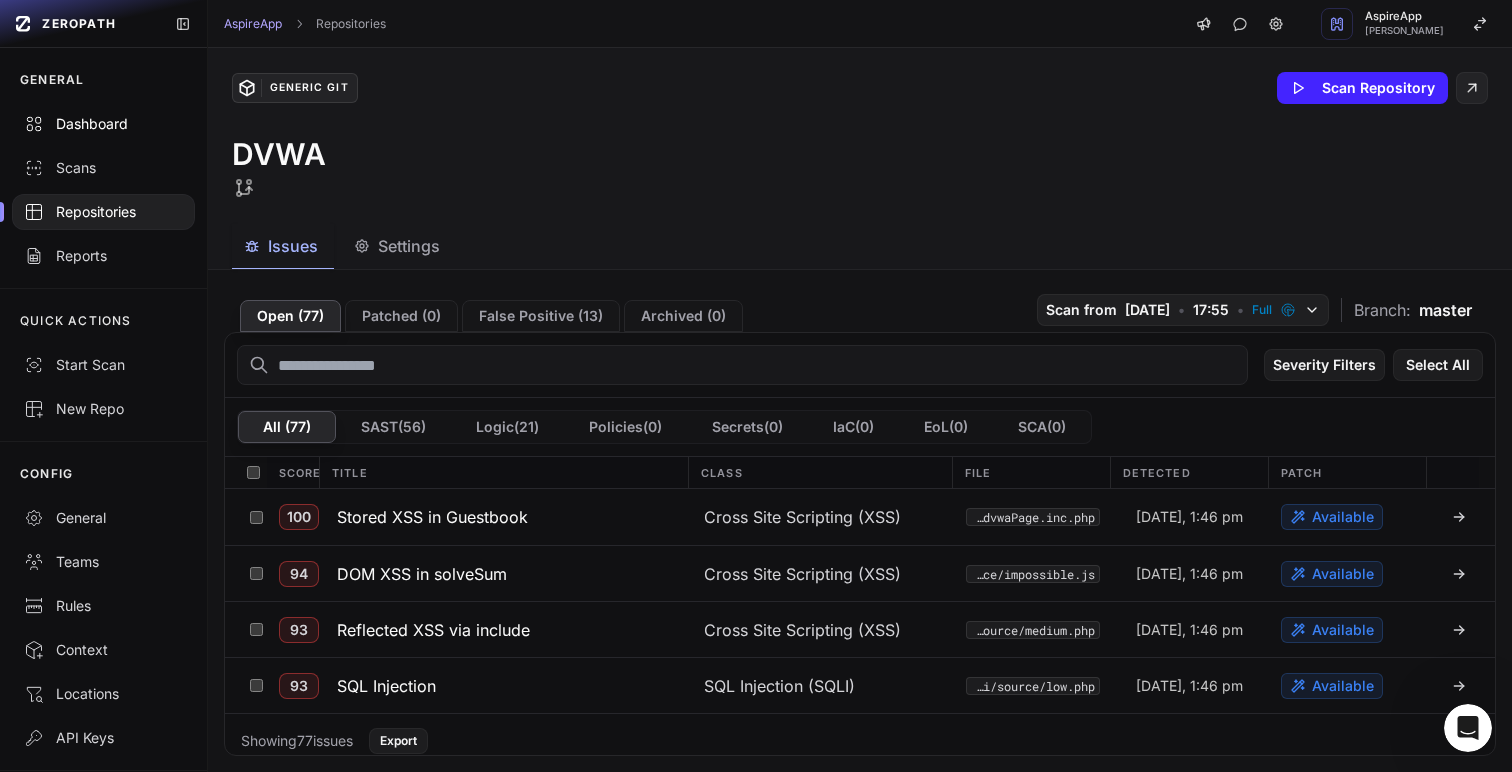 click on "Dashboard" at bounding box center (103, 124) 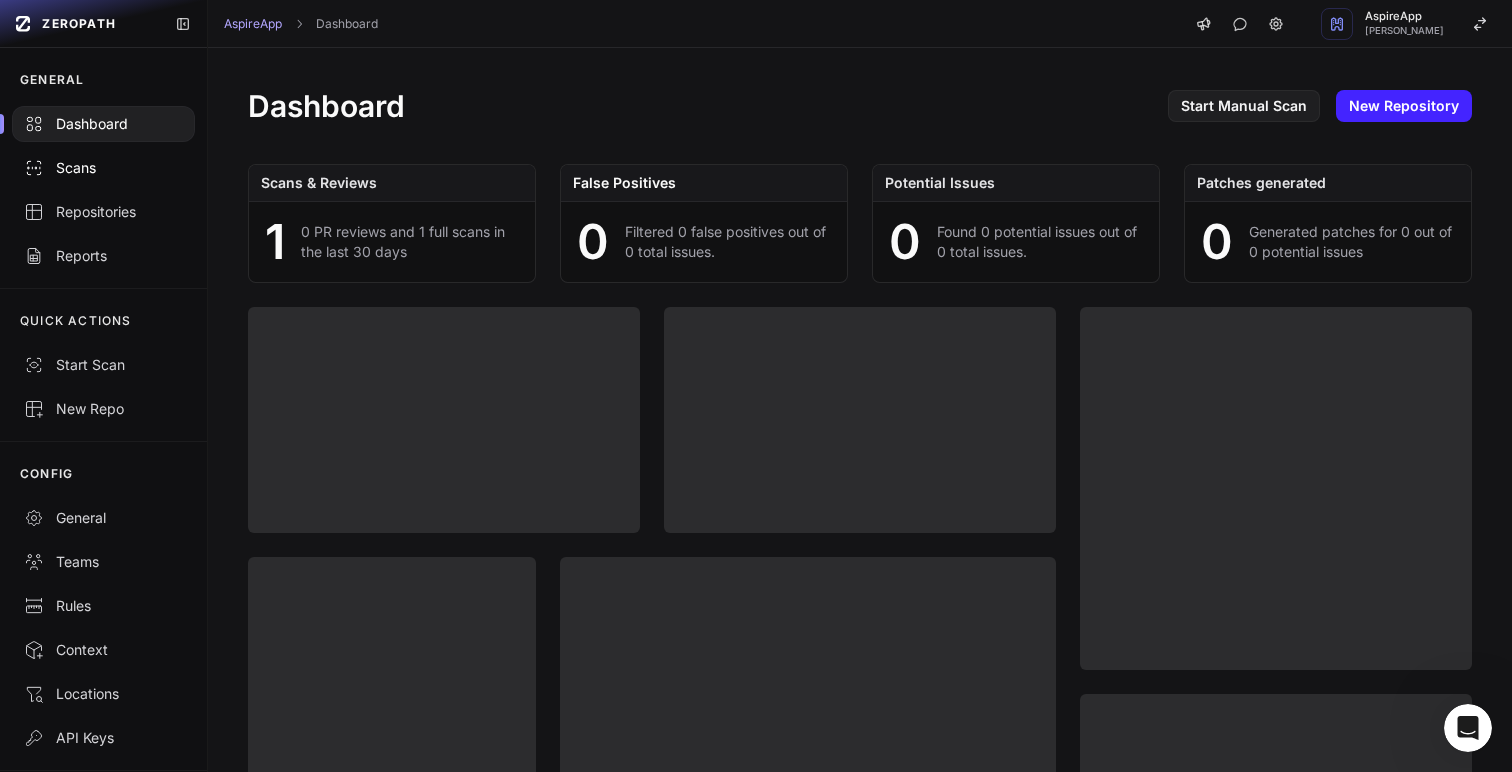 click on "Scans" at bounding box center [103, 168] 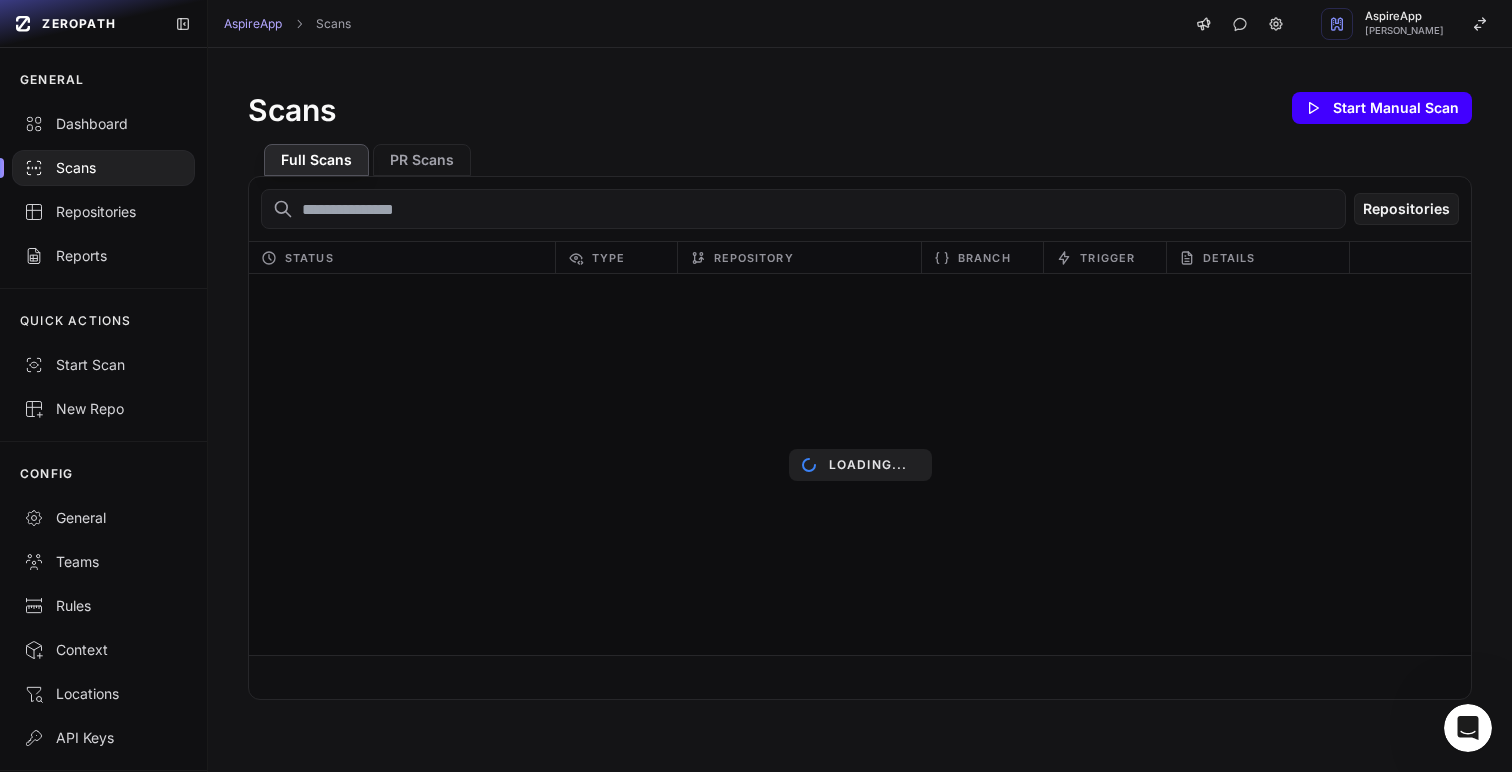 click on "Start Manual Scan" at bounding box center [1382, 108] 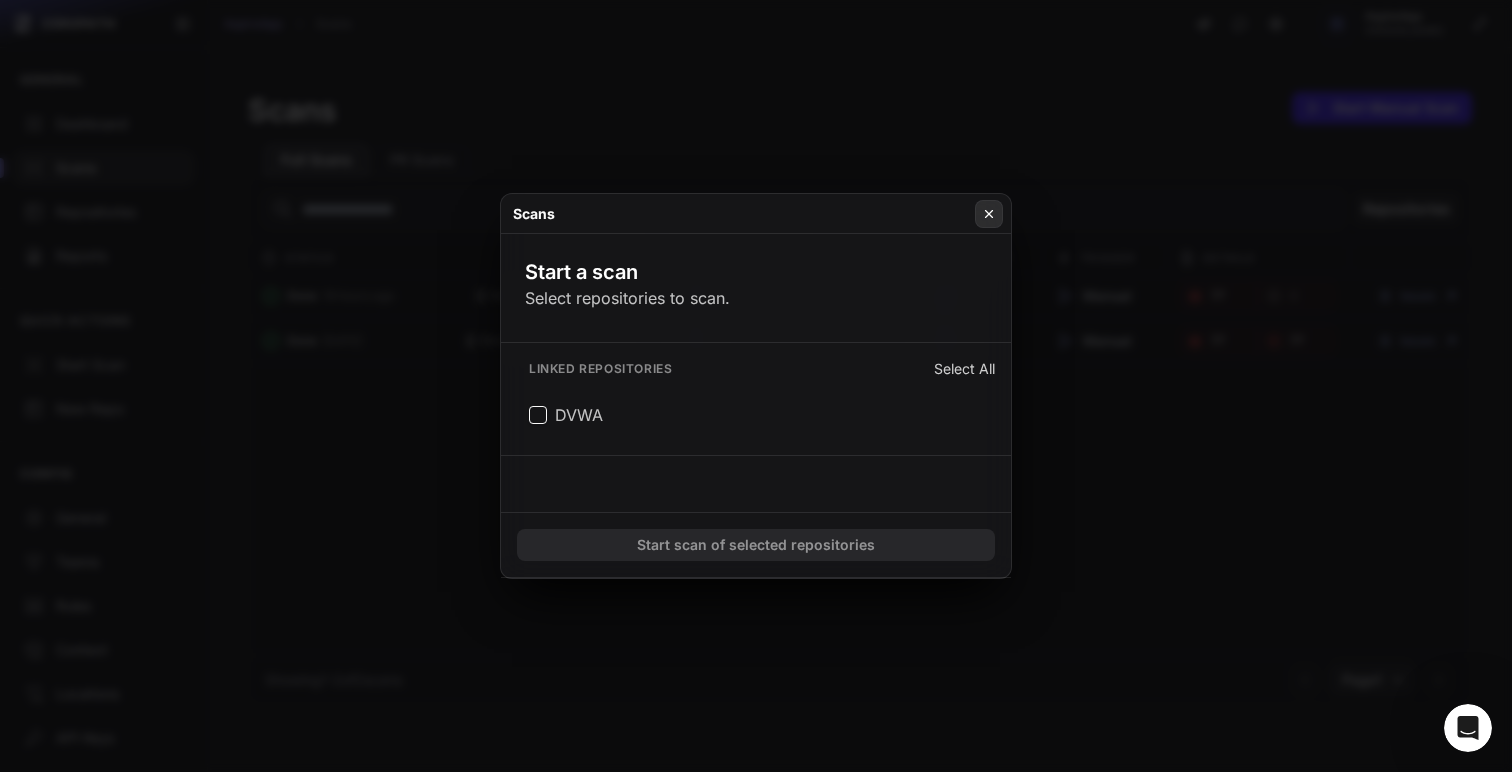 click 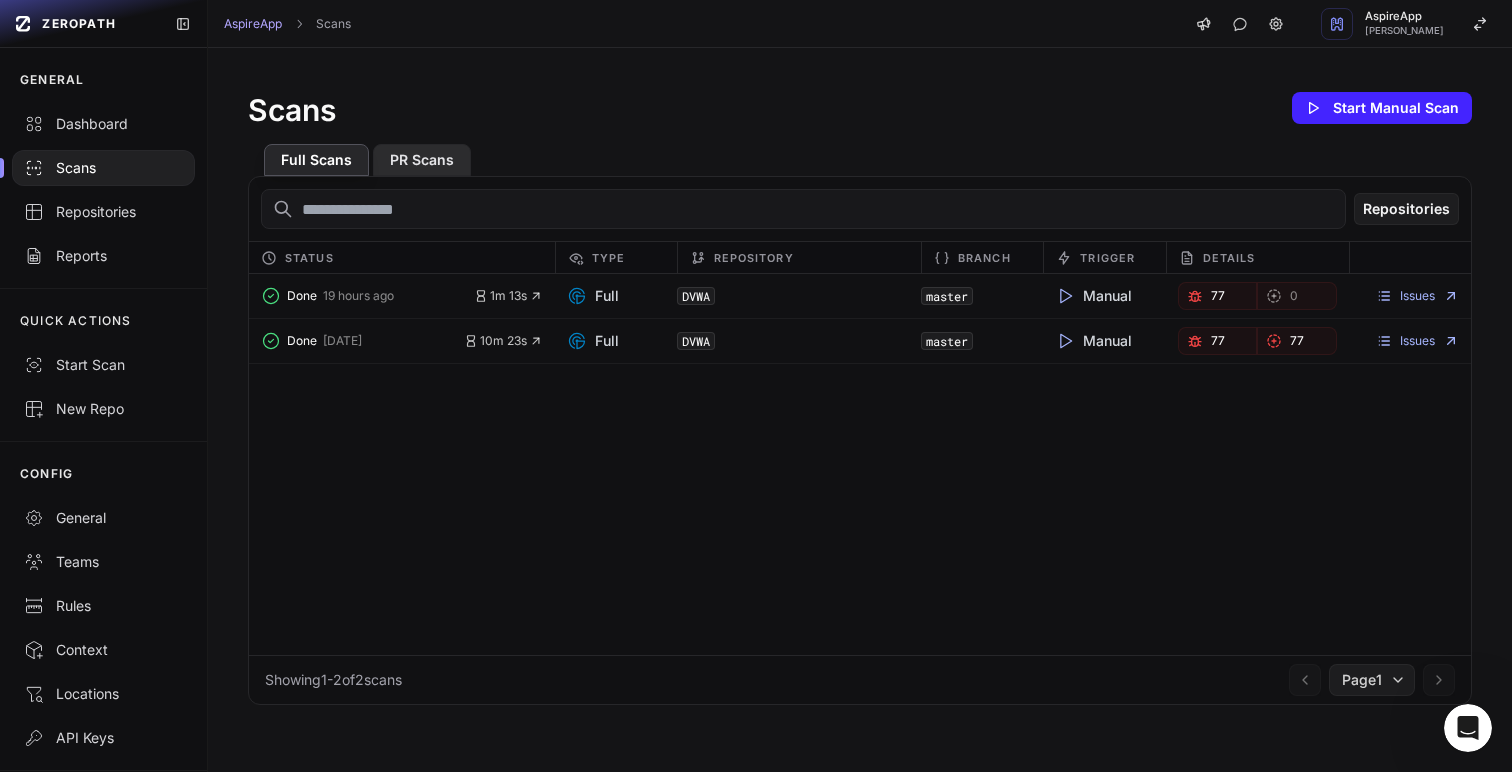 click on "PR Scans" at bounding box center (422, 160) 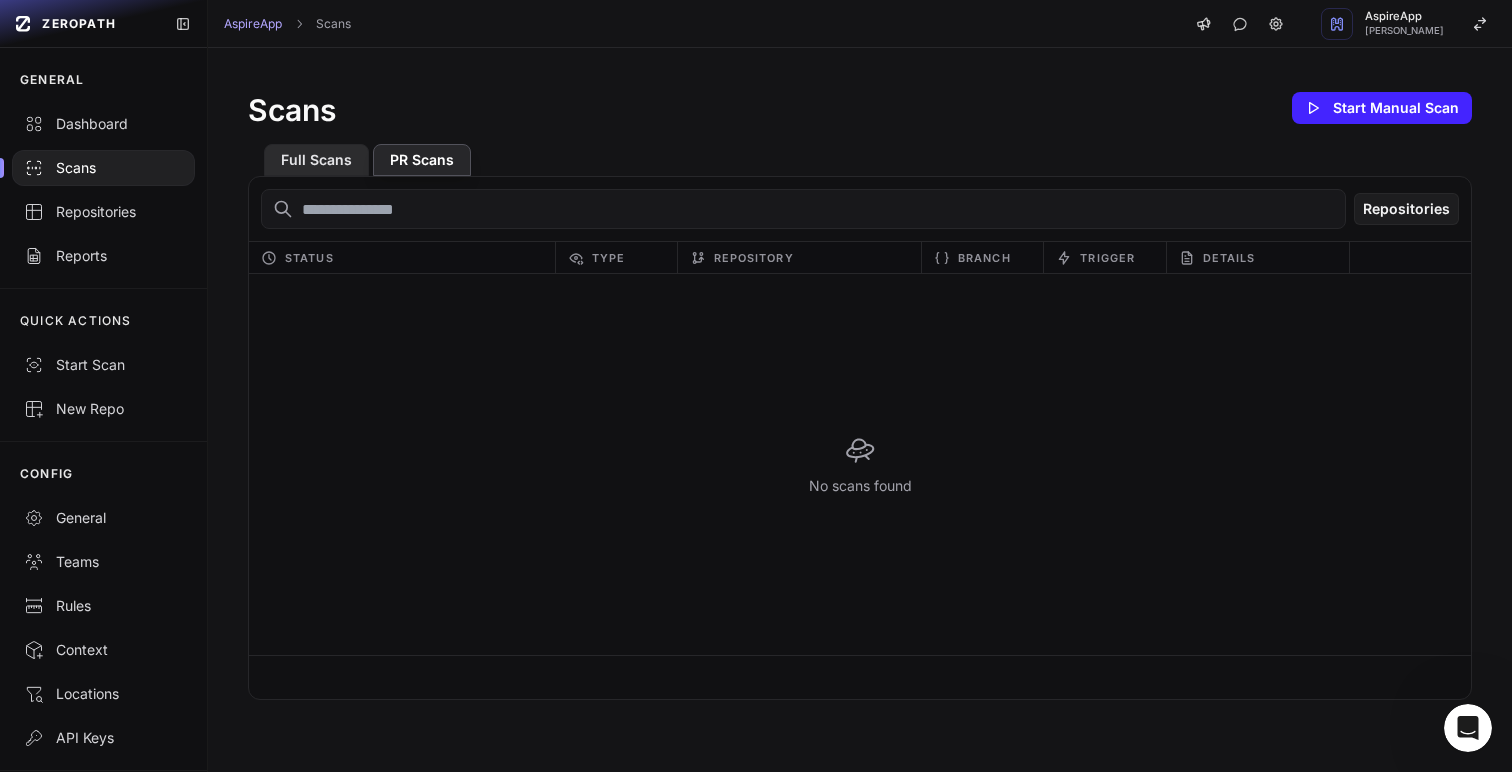 click on "Full Scans" at bounding box center (316, 160) 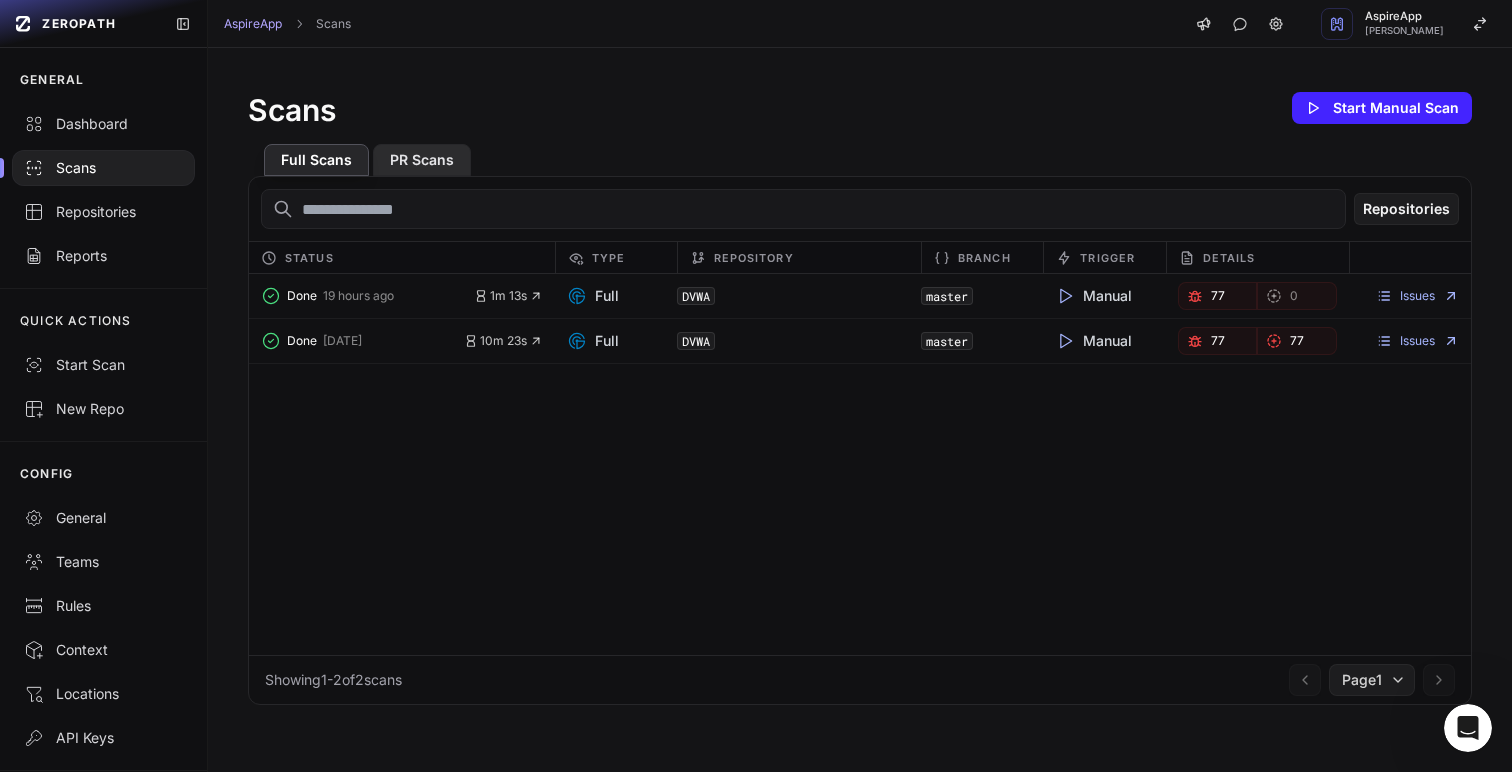 click on "PR Scans" at bounding box center (422, 160) 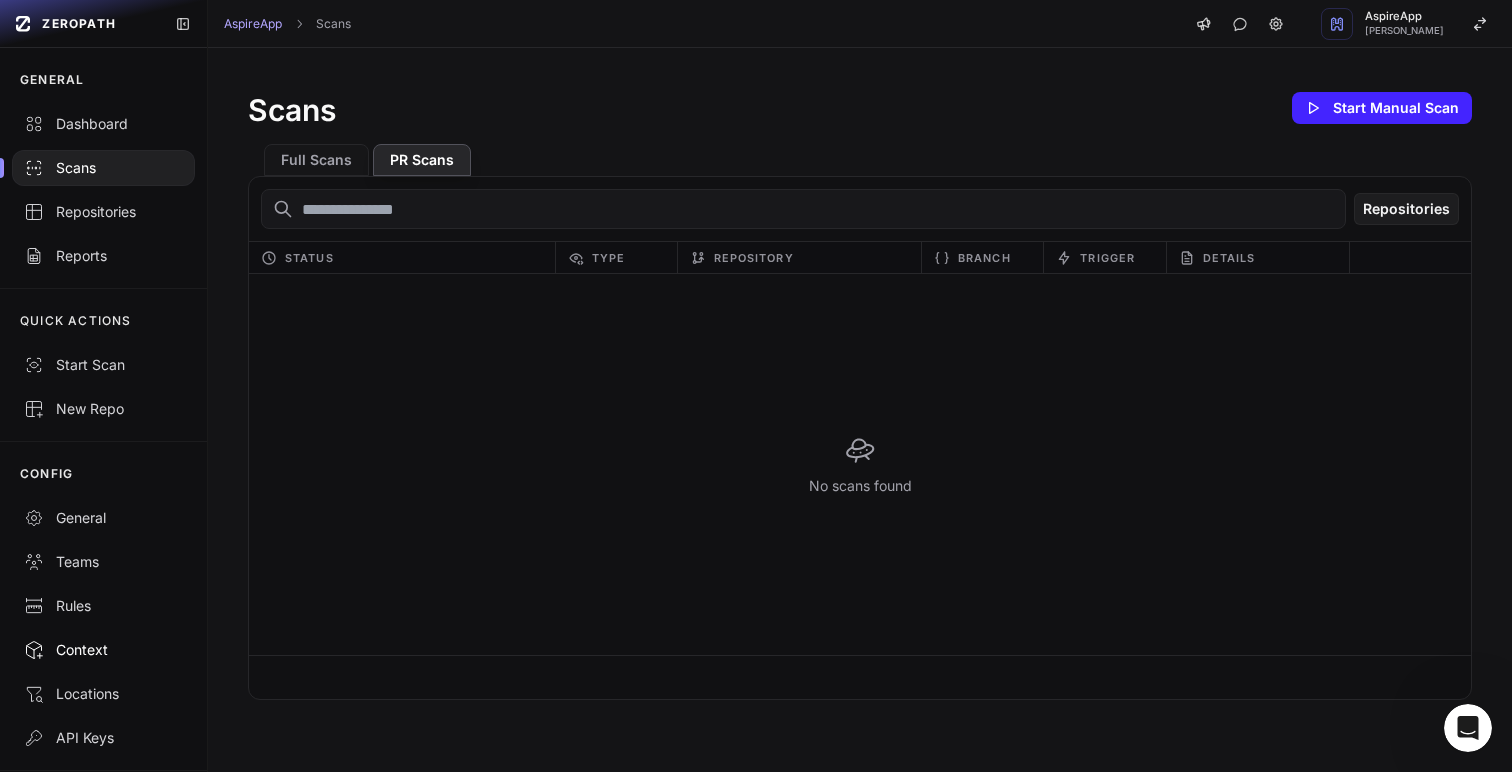 click on "Context" at bounding box center (103, 650) 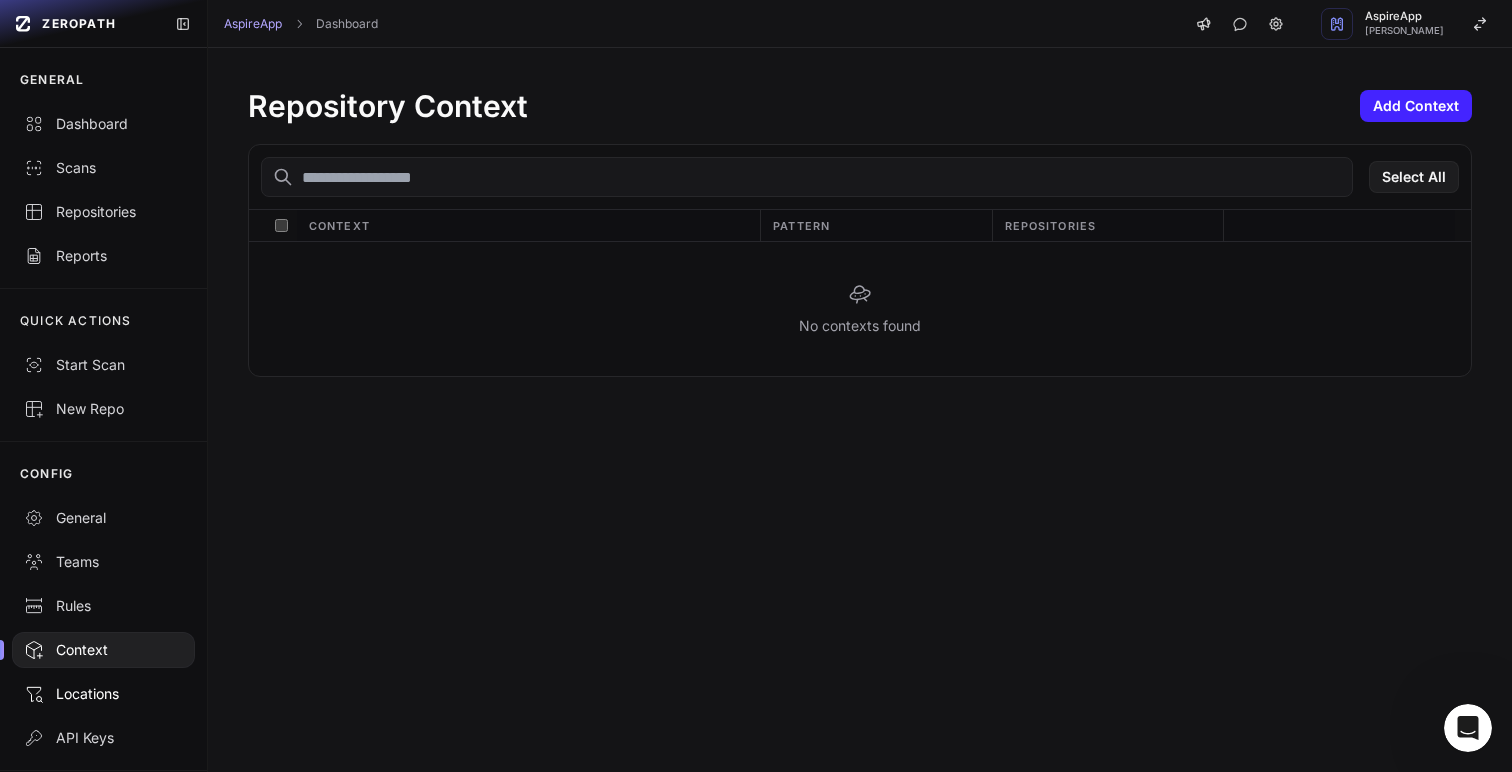 click on "Locations" at bounding box center [103, 694] 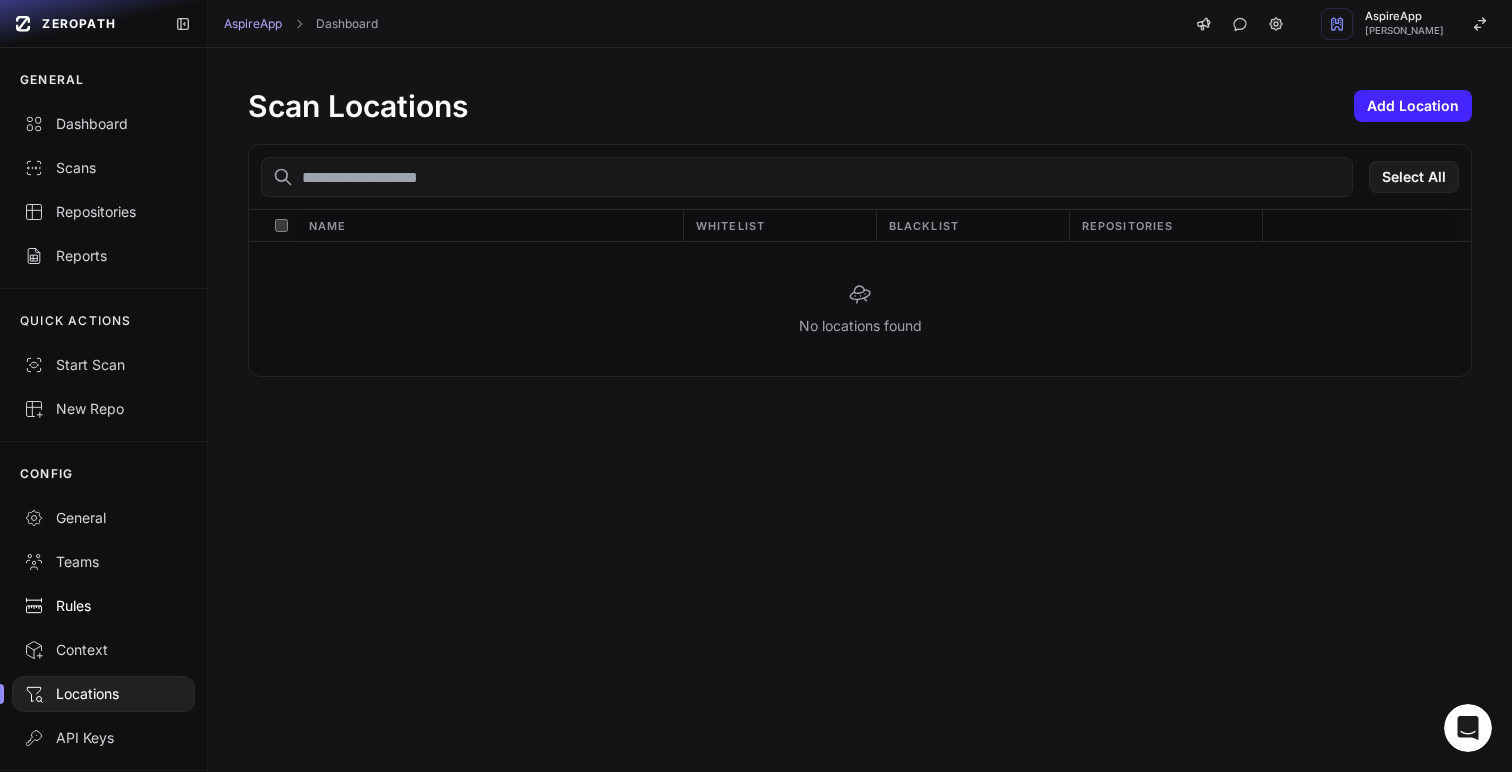 scroll, scrollTop: 63, scrollLeft: 0, axis: vertical 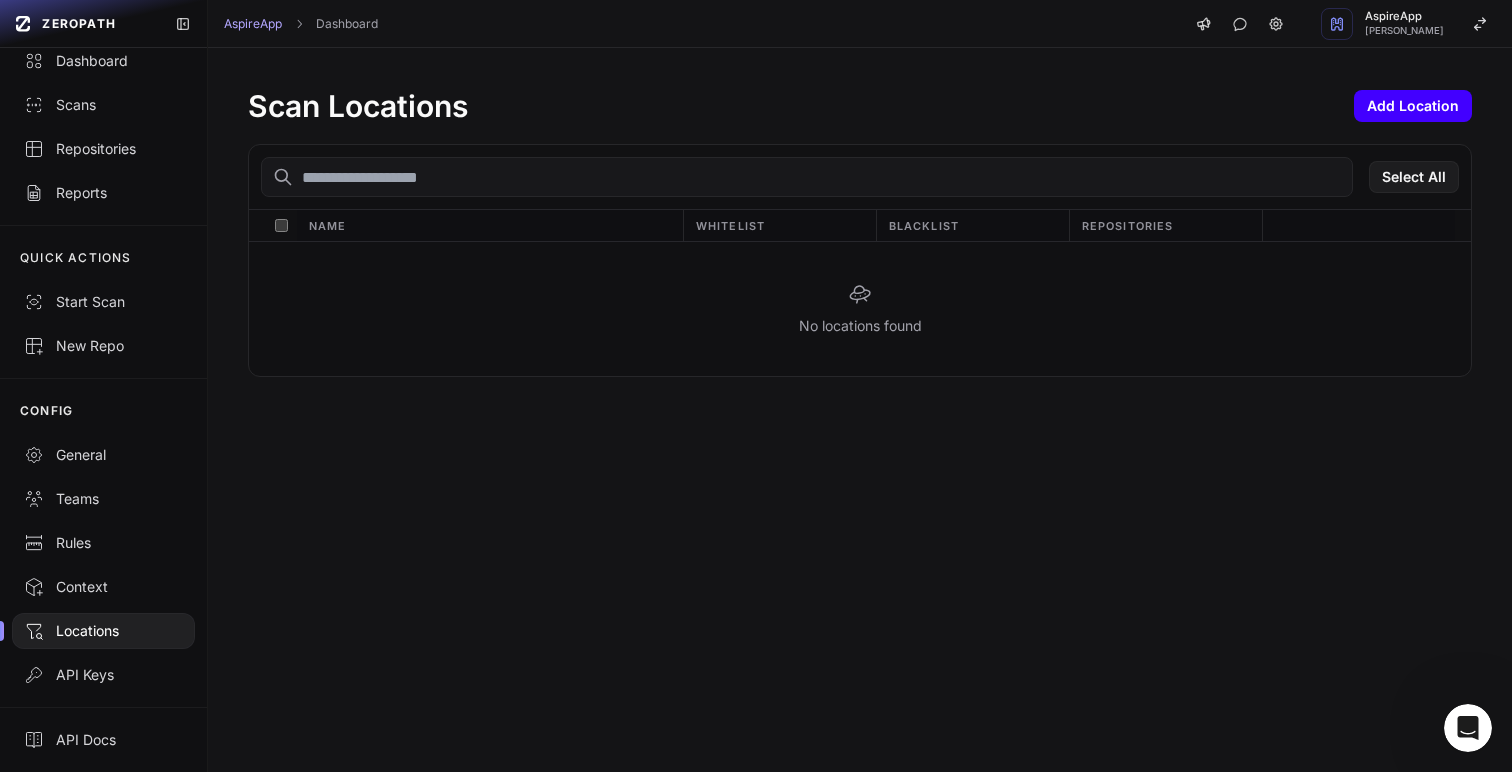 click on "Add Location" at bounding box center [1413, 106] 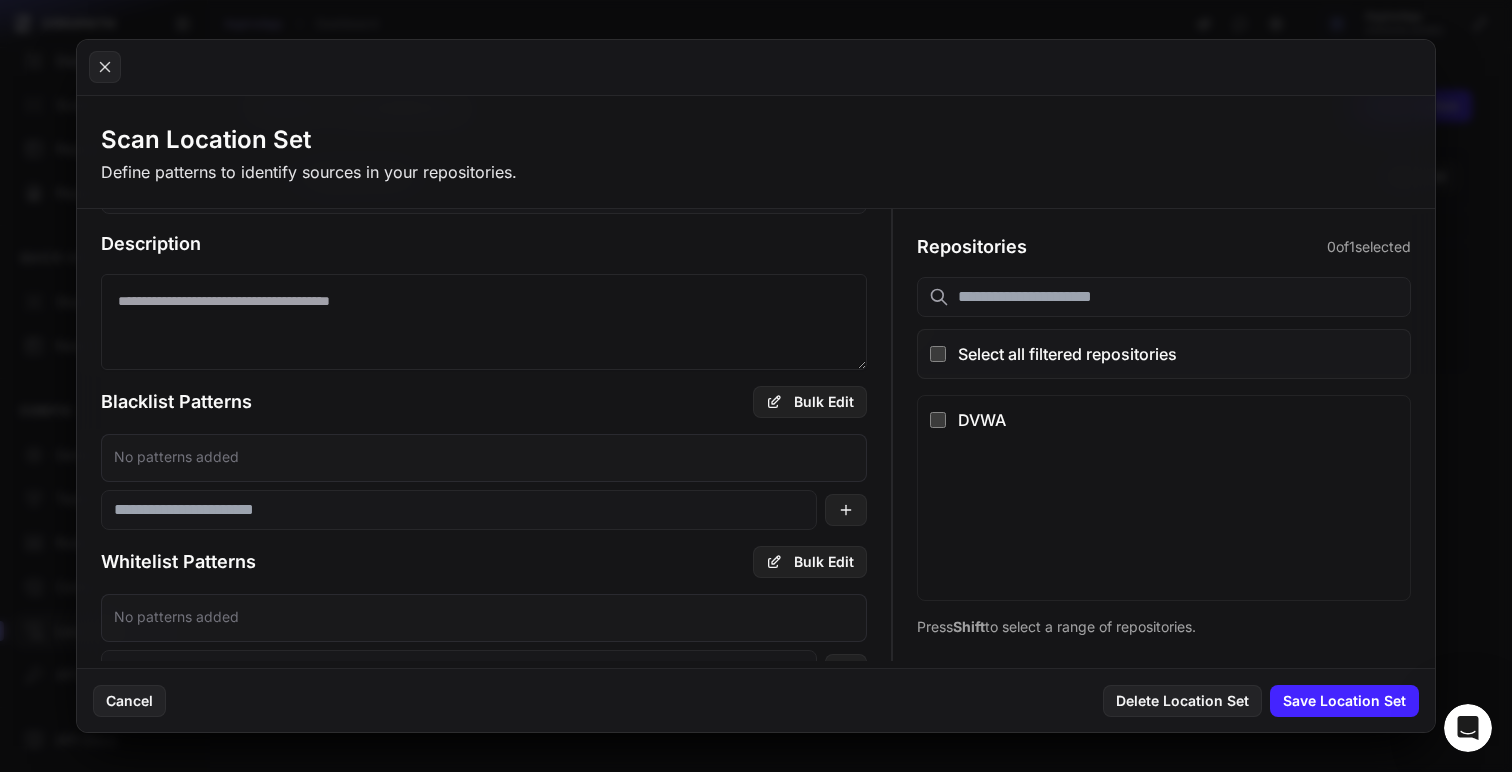 scroll, scrollTop: 155, scrollLeft: 0, axis: vertical 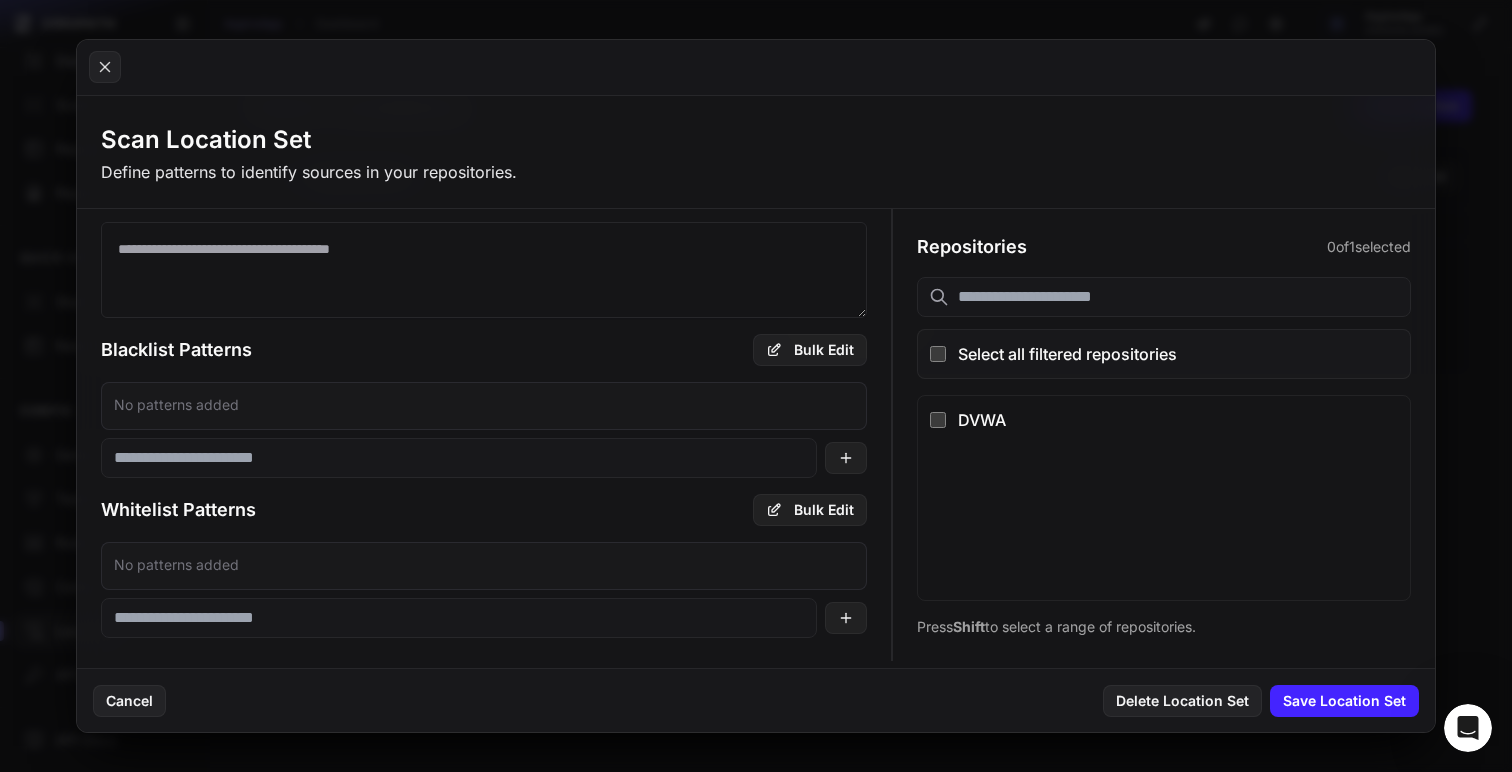 click at bounding box center [756, 386] 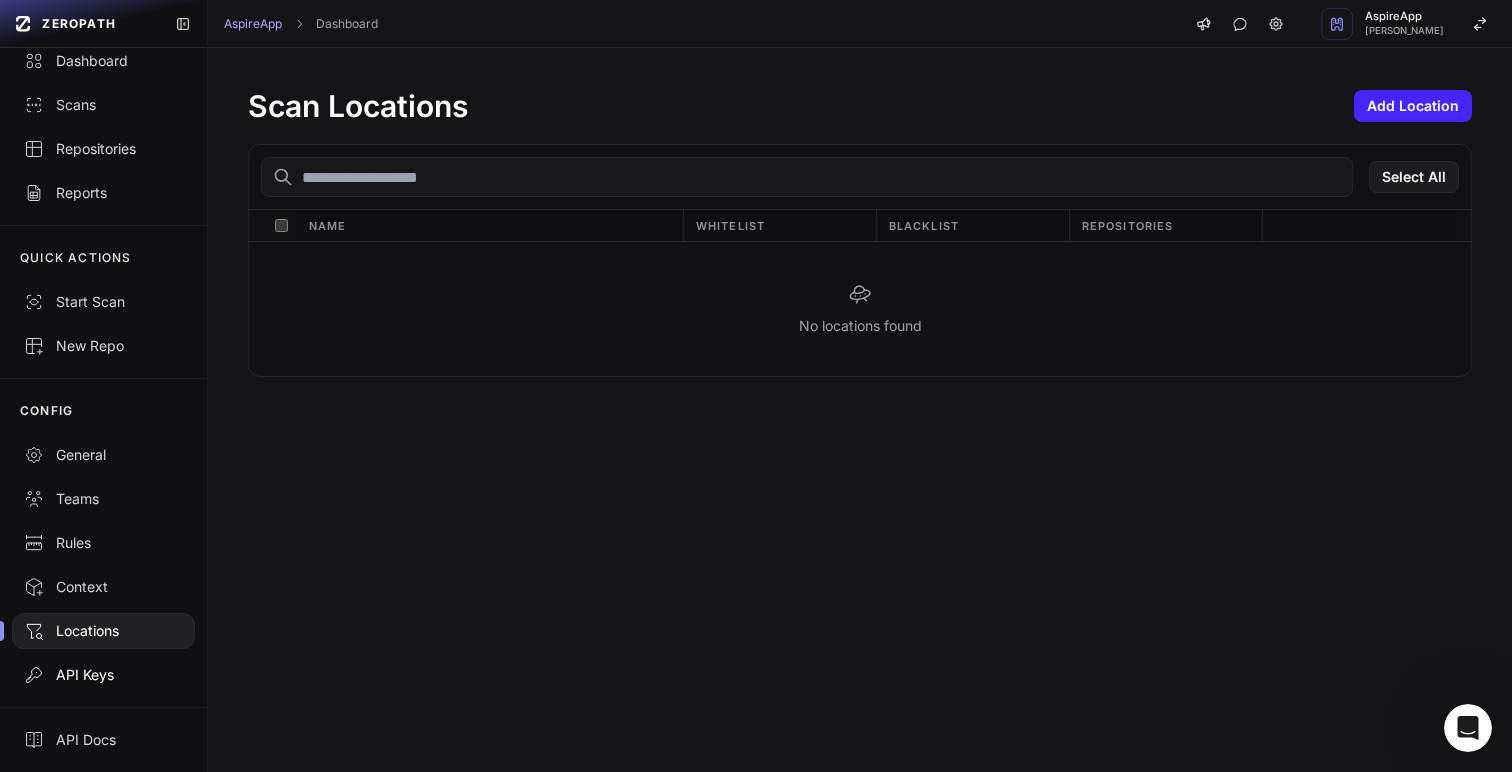 click on "API Keys" at bounding box center [103, 675] 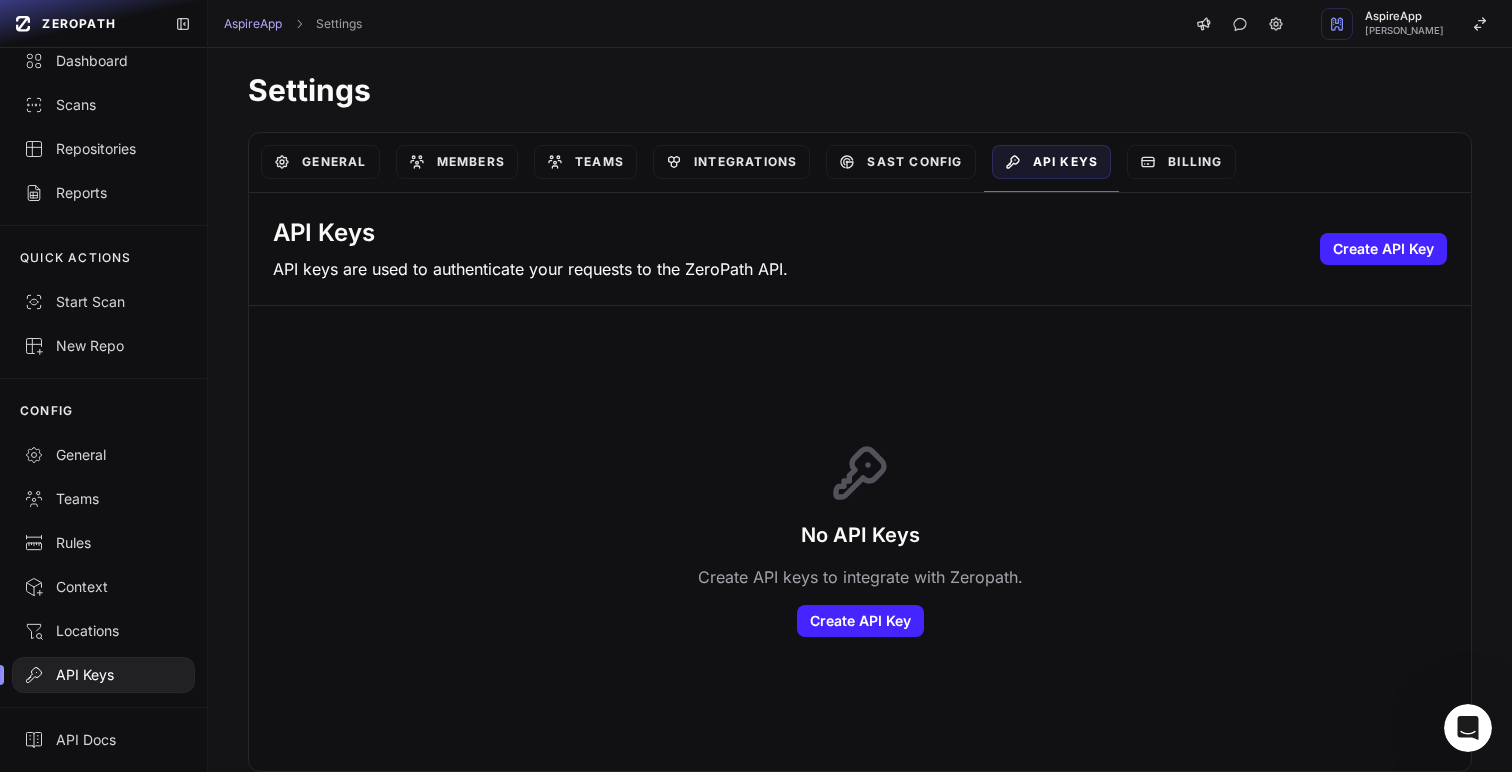 scroll, scrollTop: 0, scrollLeft: 0, axis: both 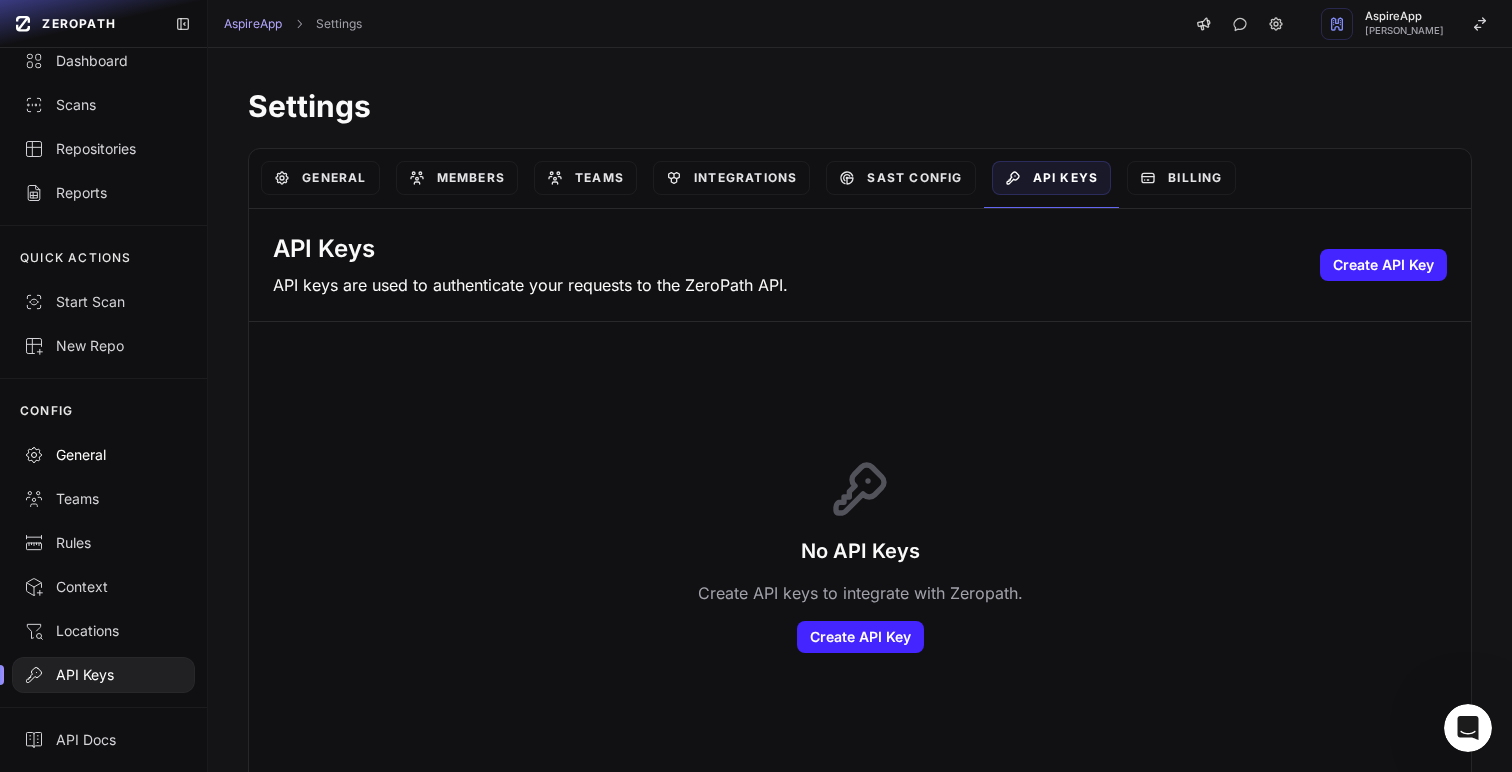 click on "General" at bounding box center [103, 455] 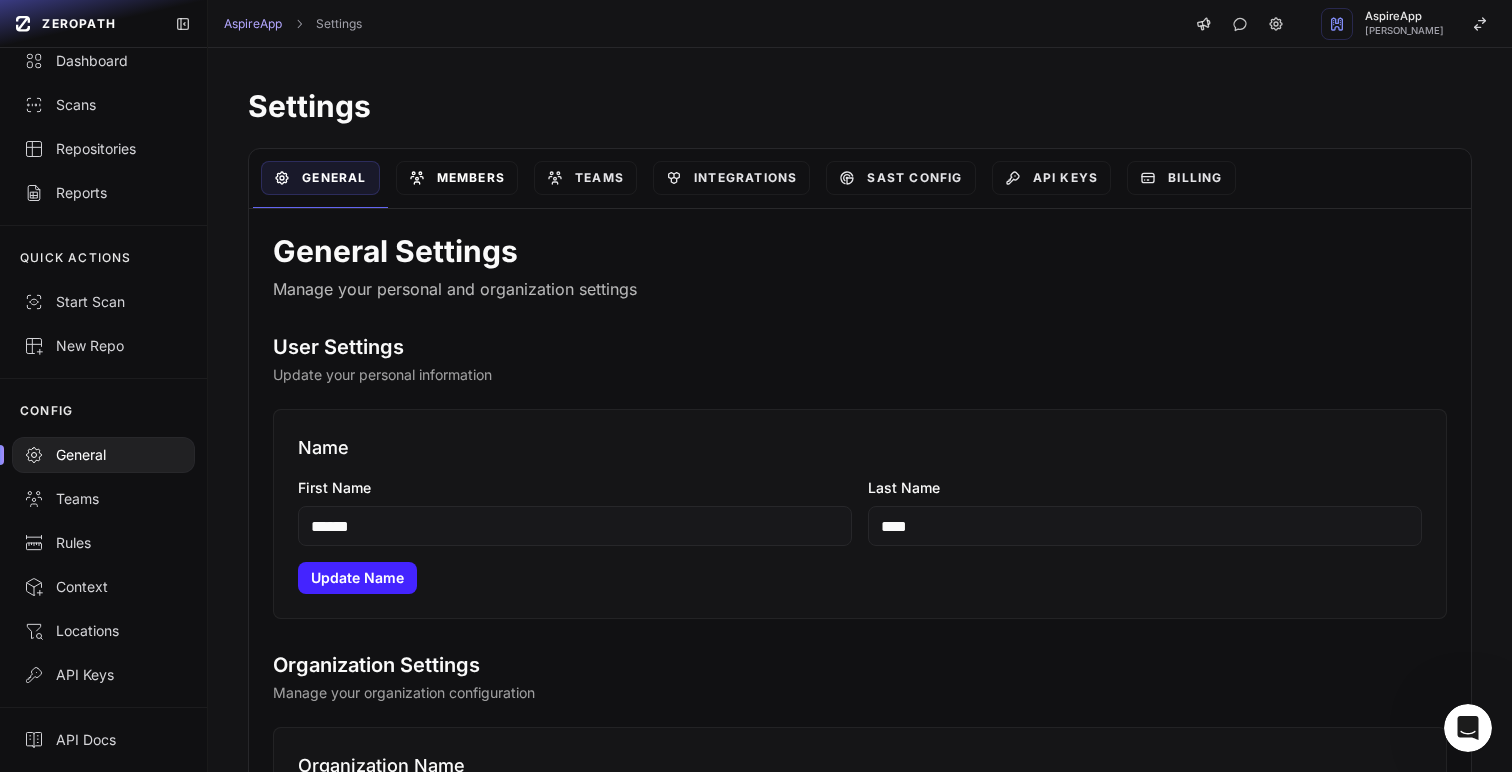 click on "Members" at bounding box center [457, 178] 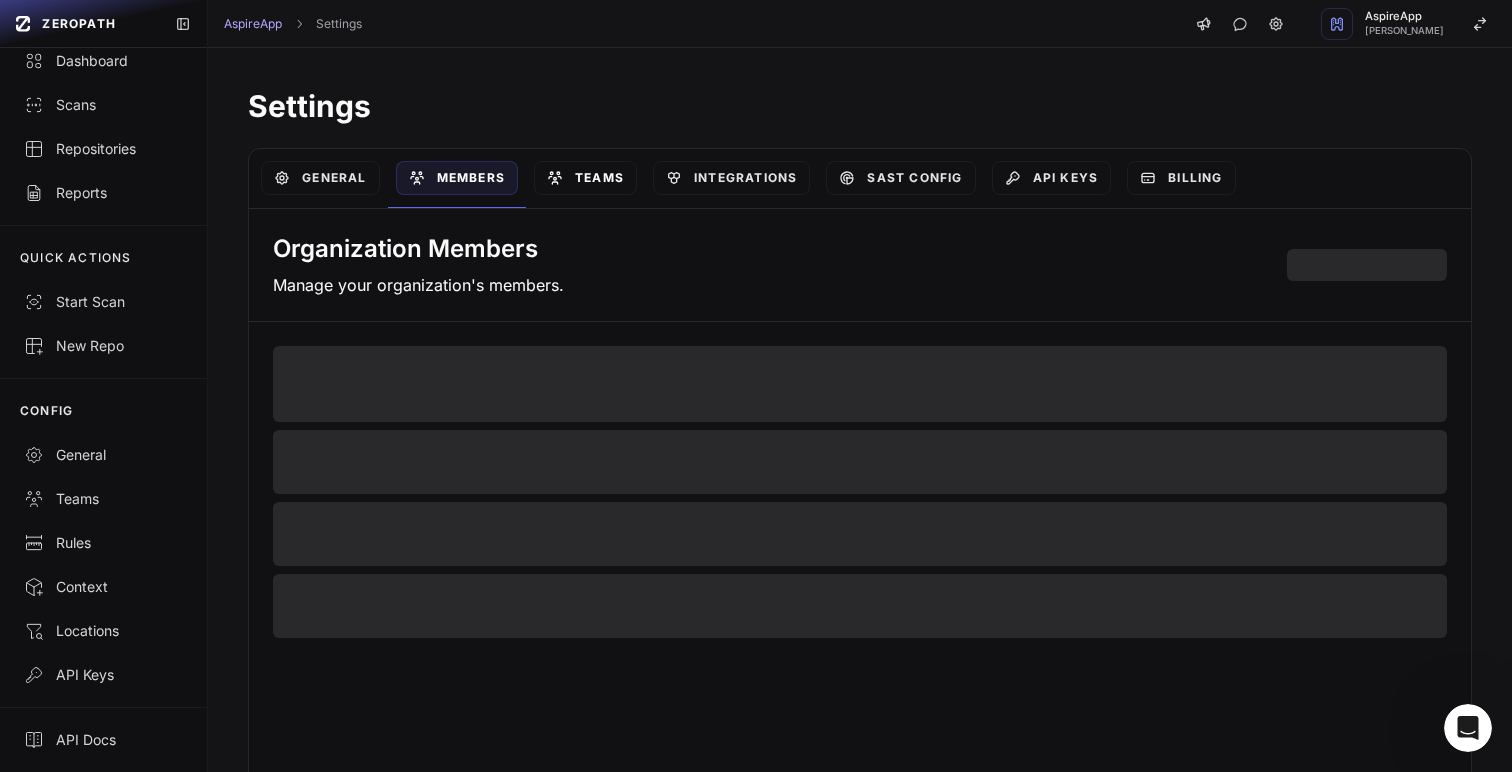 select on "*****" 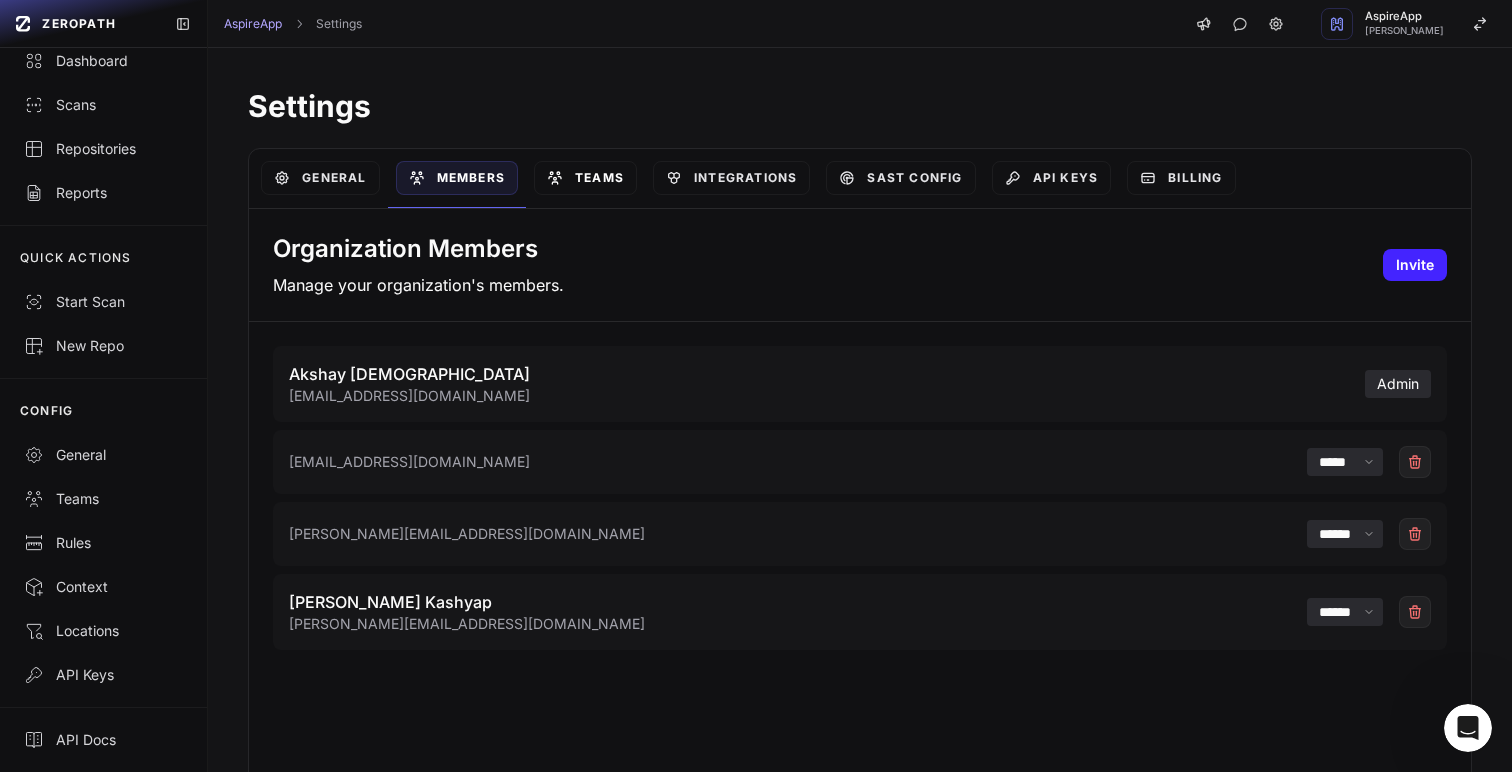 click on "Teams" at bounding box center [585, 178] 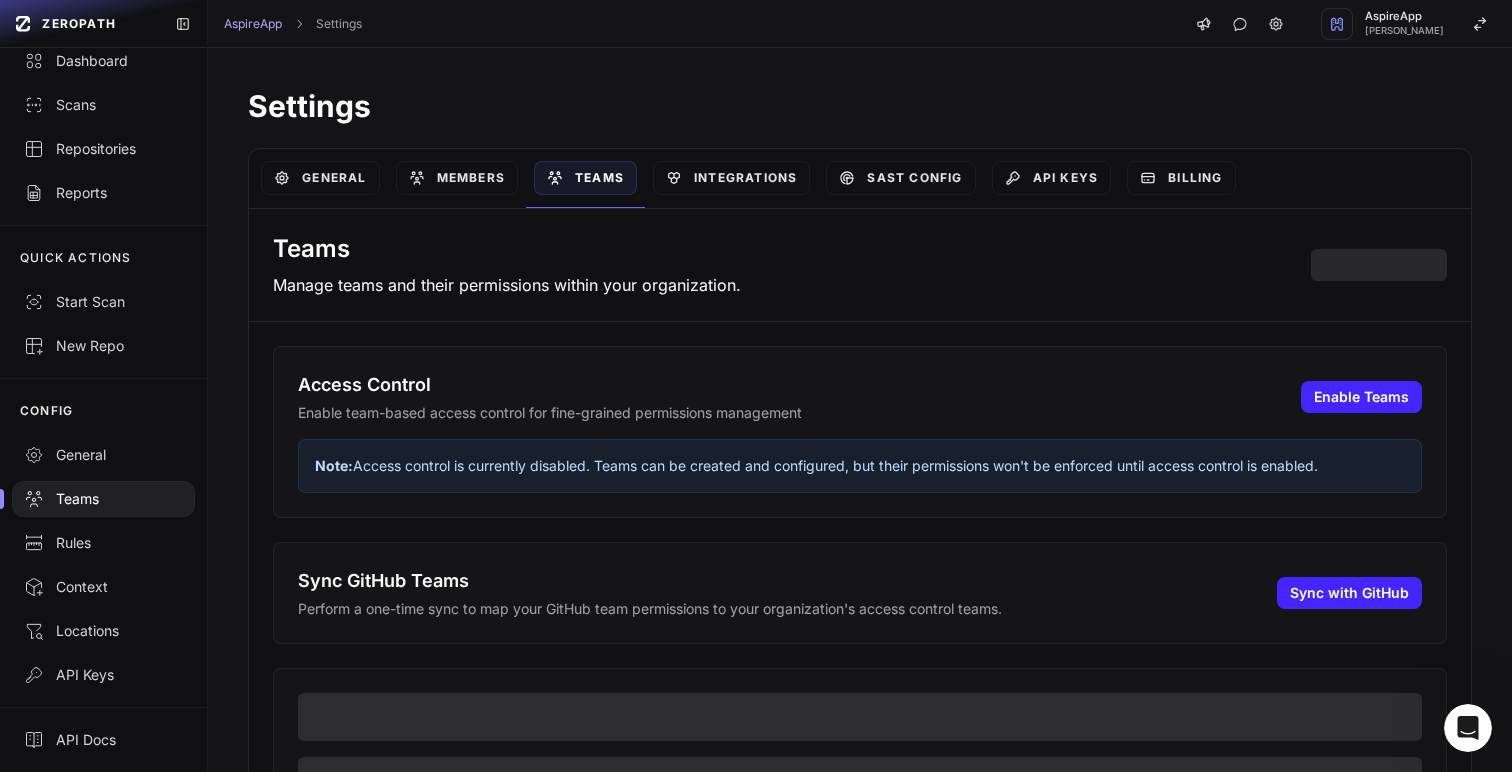 click on "Members" at bounding box center (457, 178) 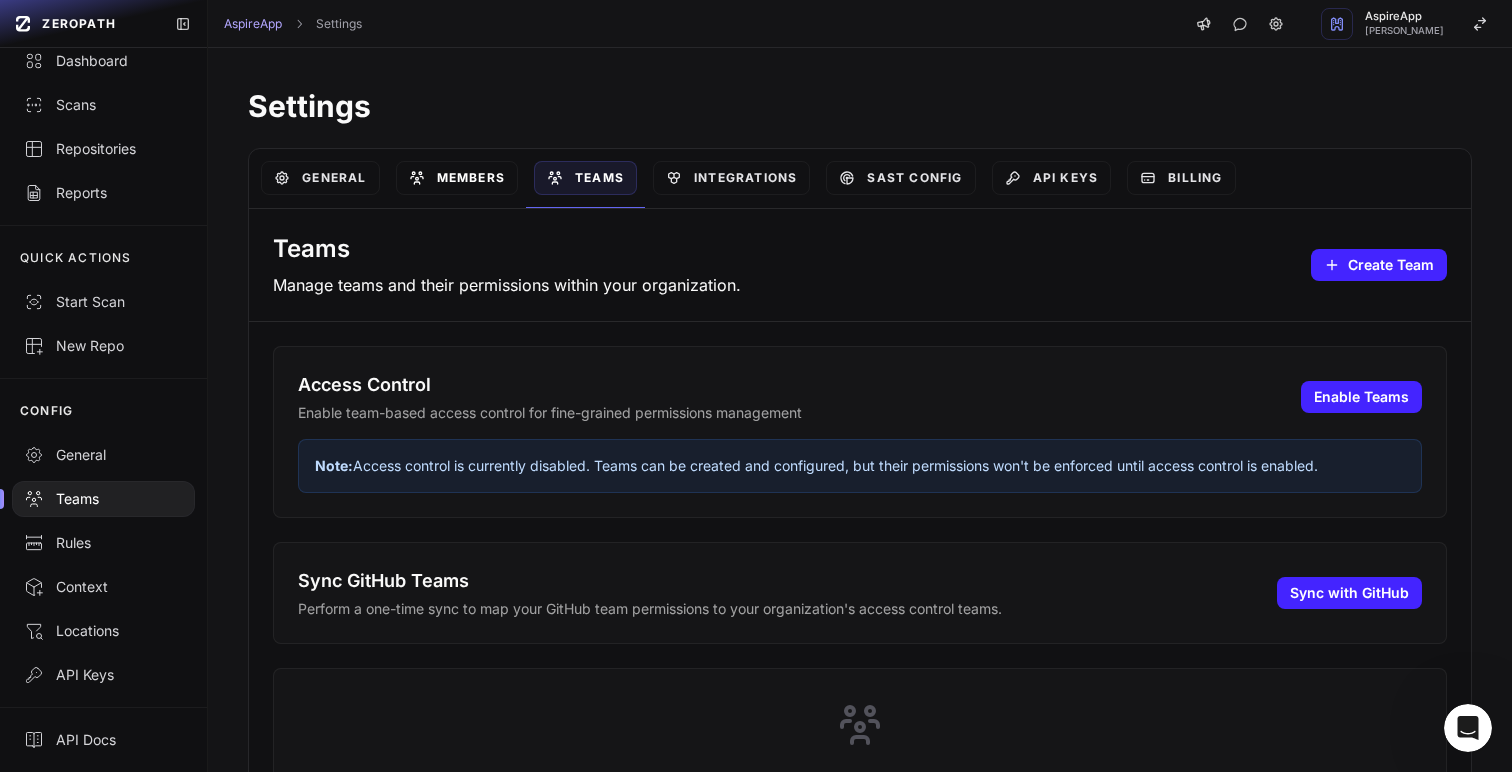 click on "Members" at bounding box center [457, 178] 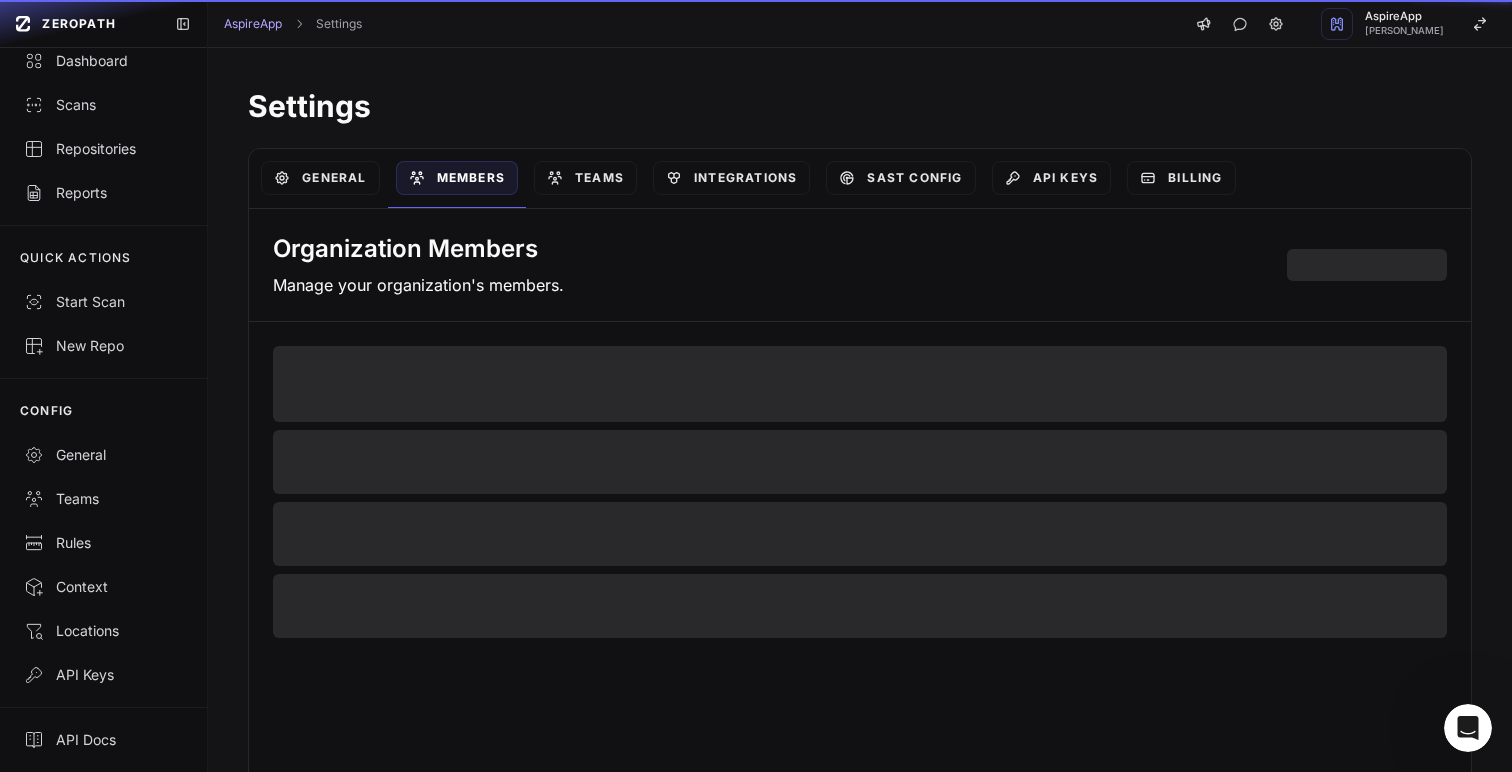 select on "*****" 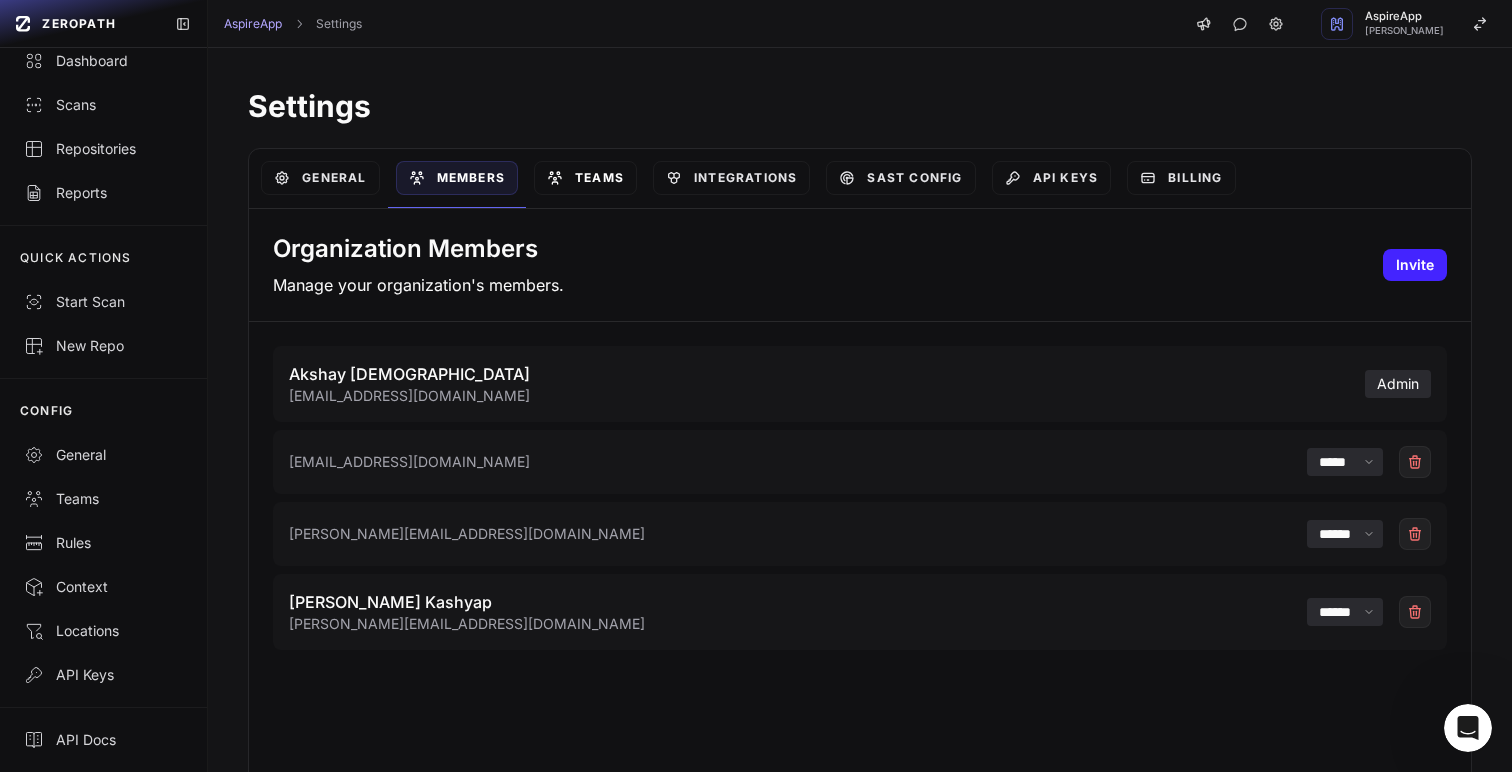 click on "Teams" at bounding box center (585, 178) 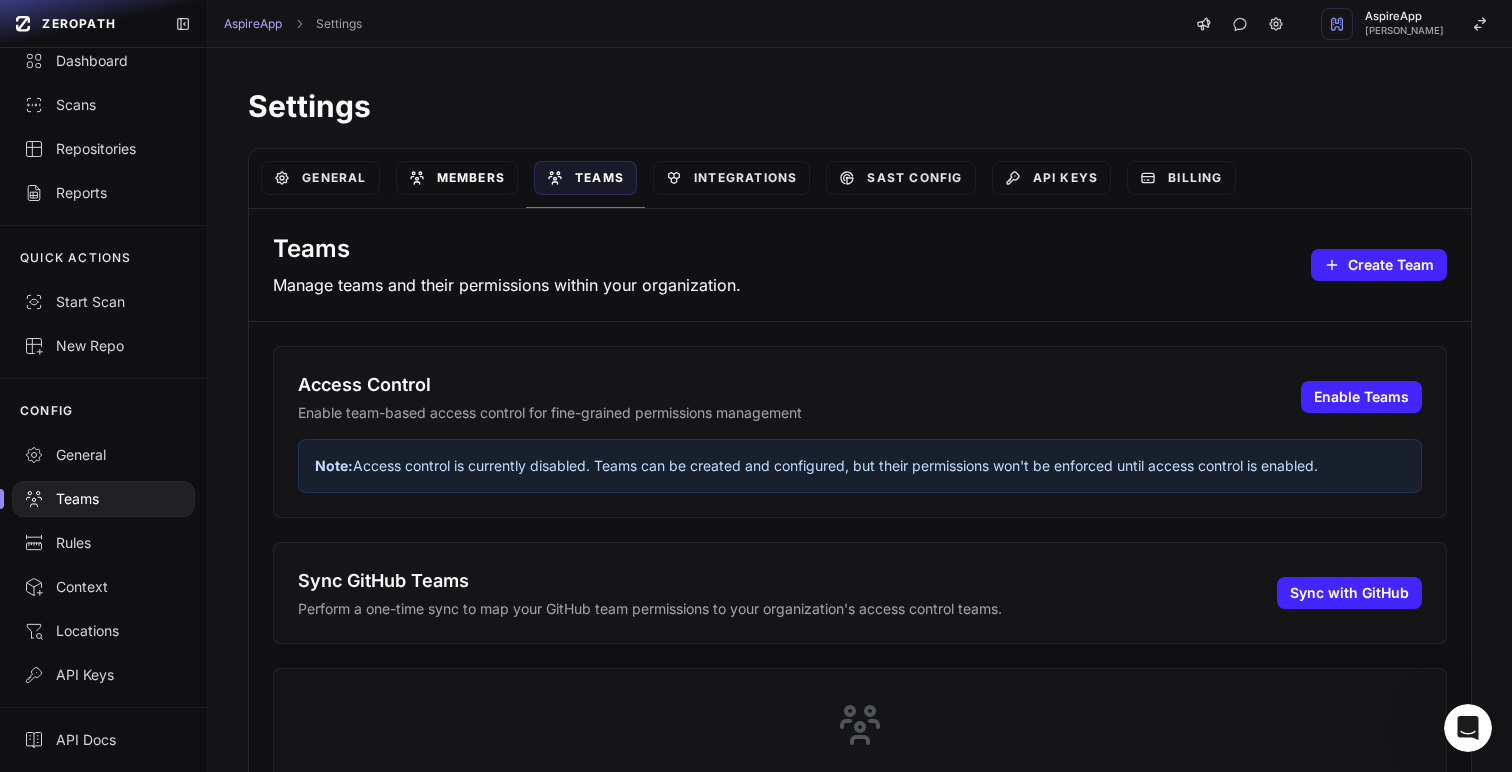 click on "Members" at bounding box center [457, 178] 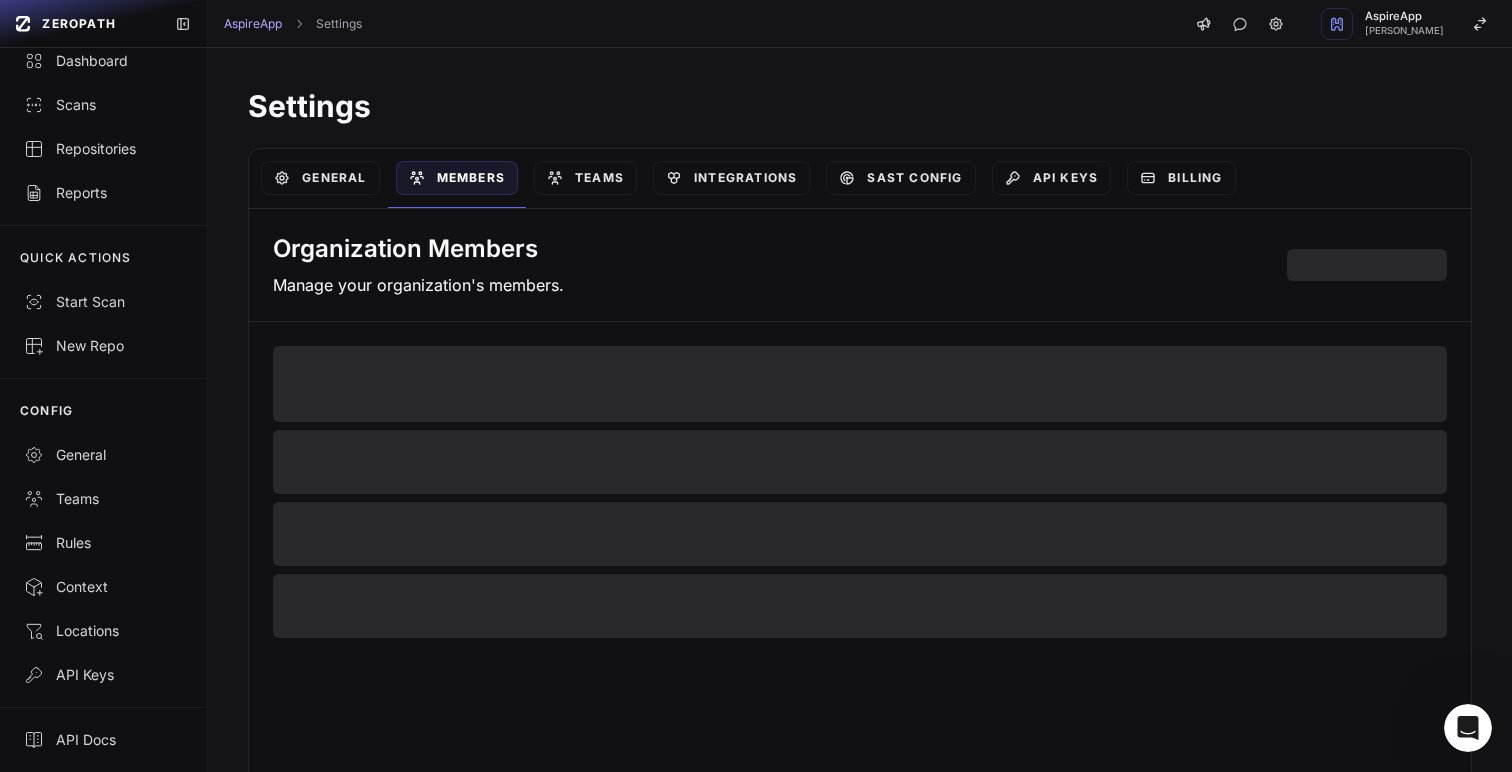 select on "*****" 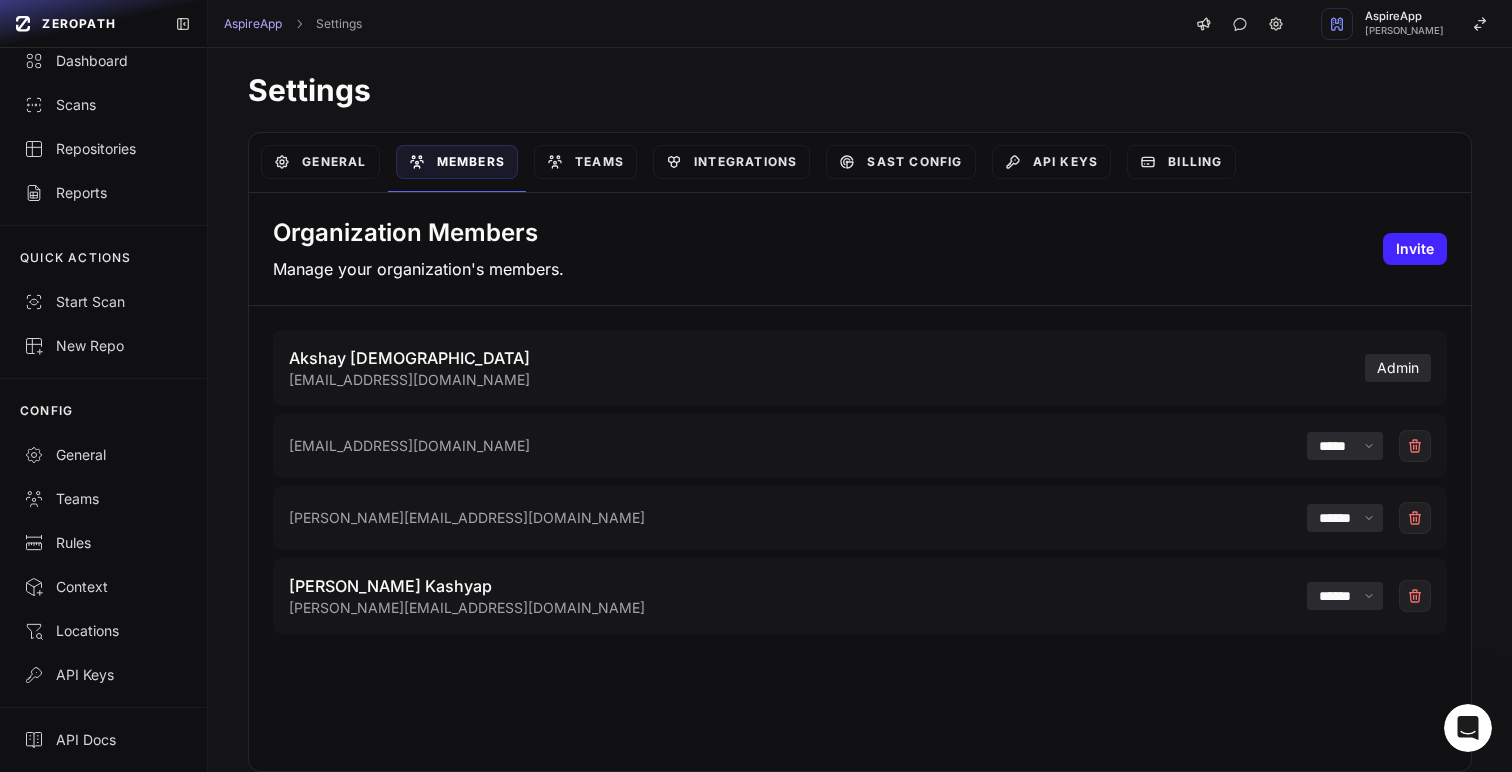 scroll, scrollTop: 0, scrollLeft: 0, axis: both 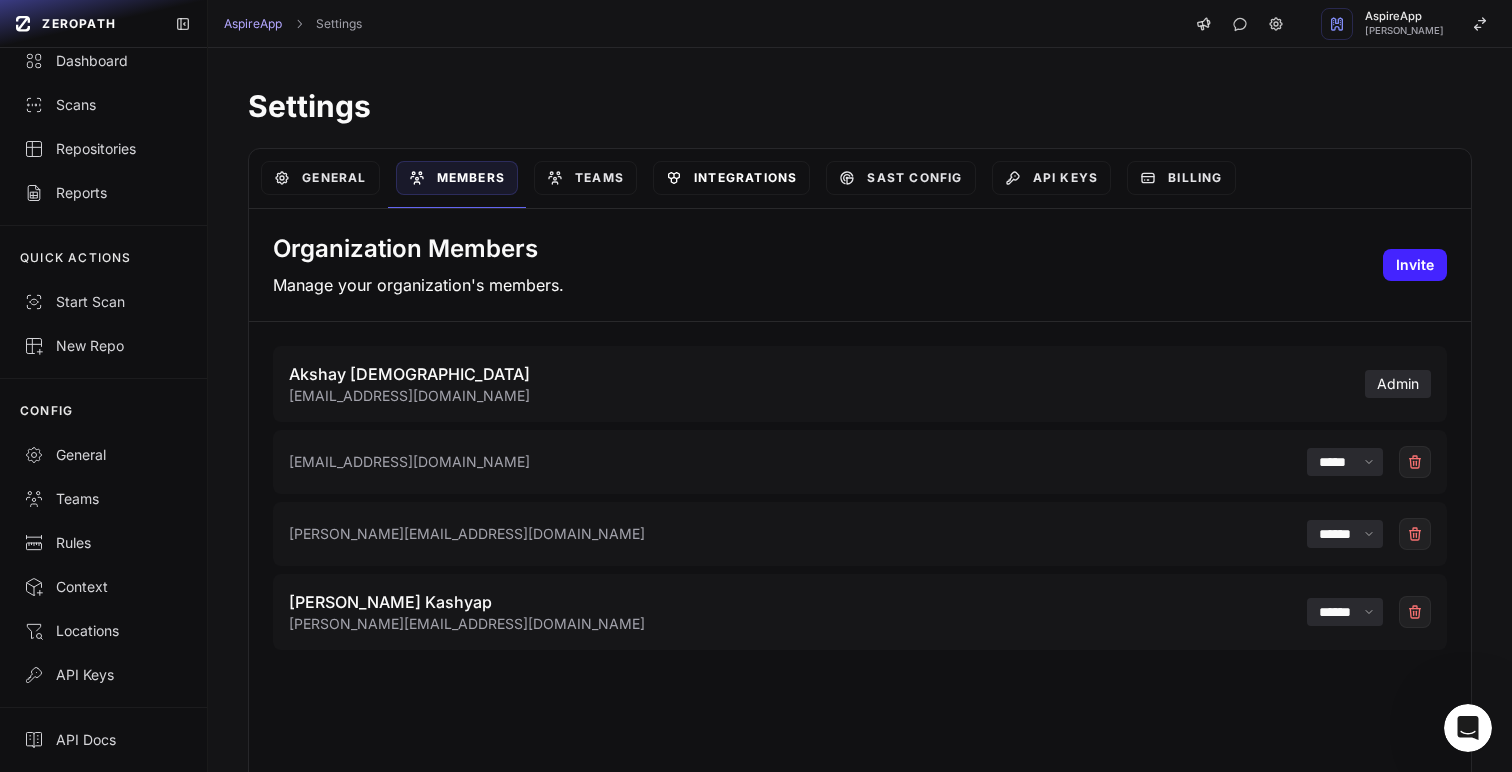click on "Integrations" at bounding box center (731, 178) 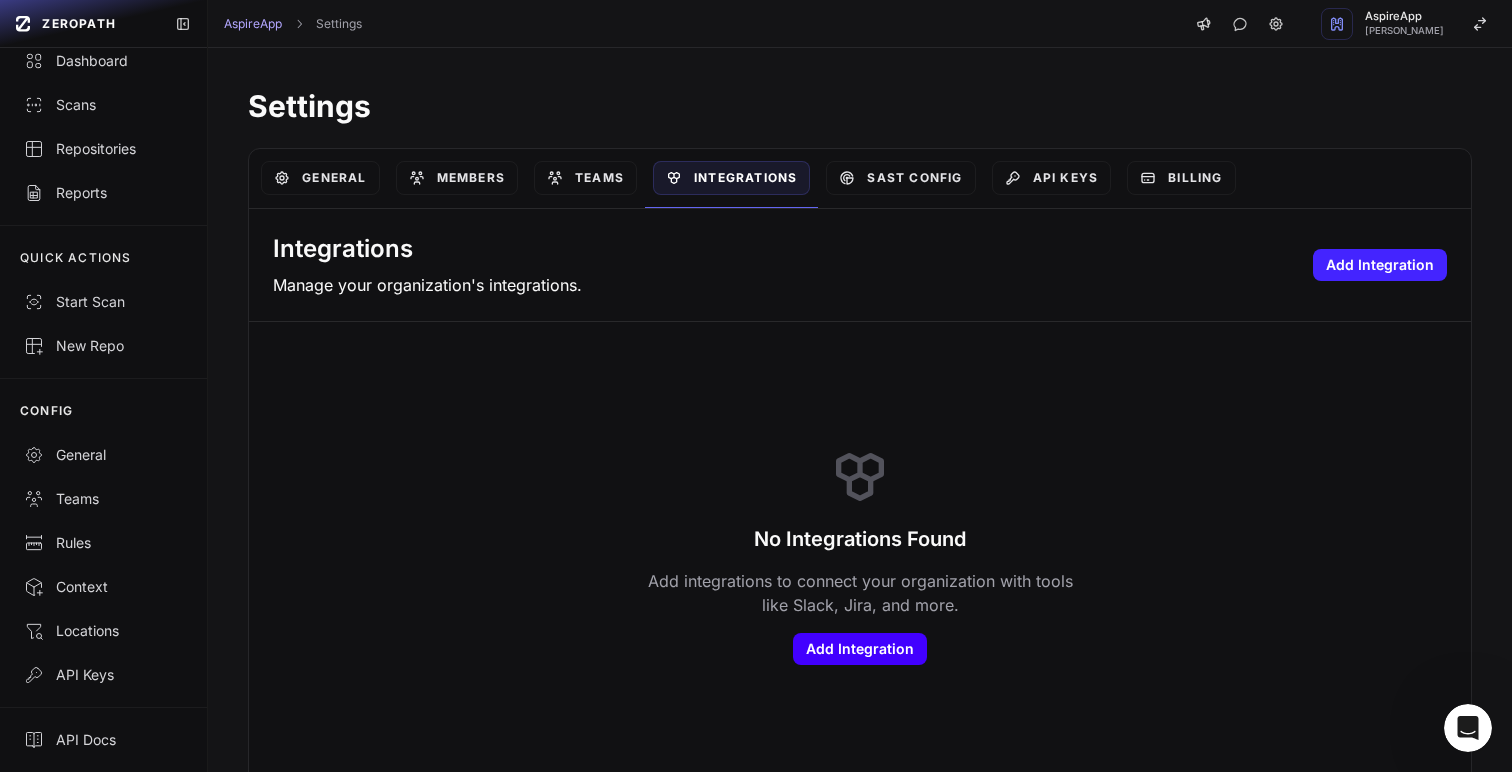 click on "Add Integration" at bounding box center (860, 649) 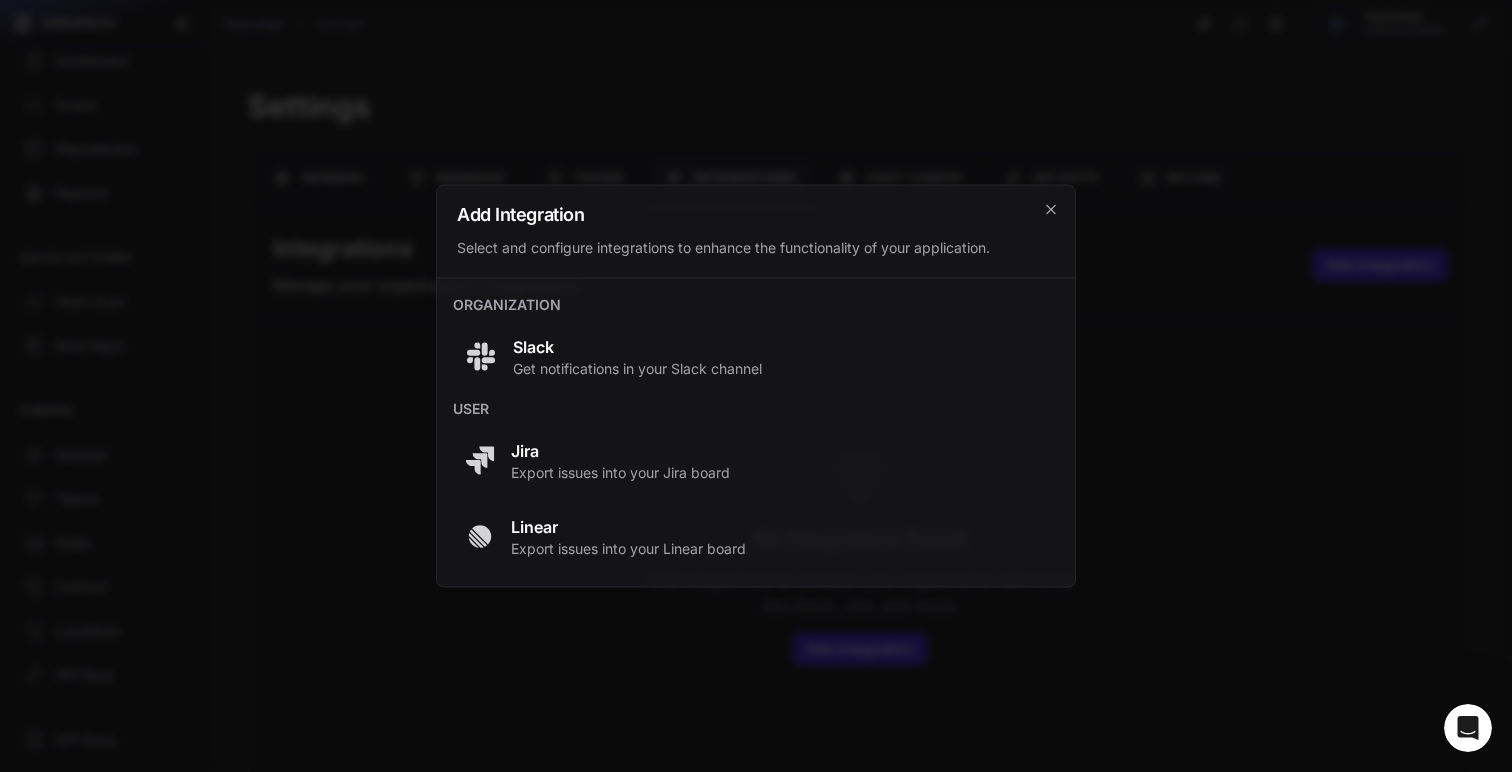 click at bounding box center (756, 386) 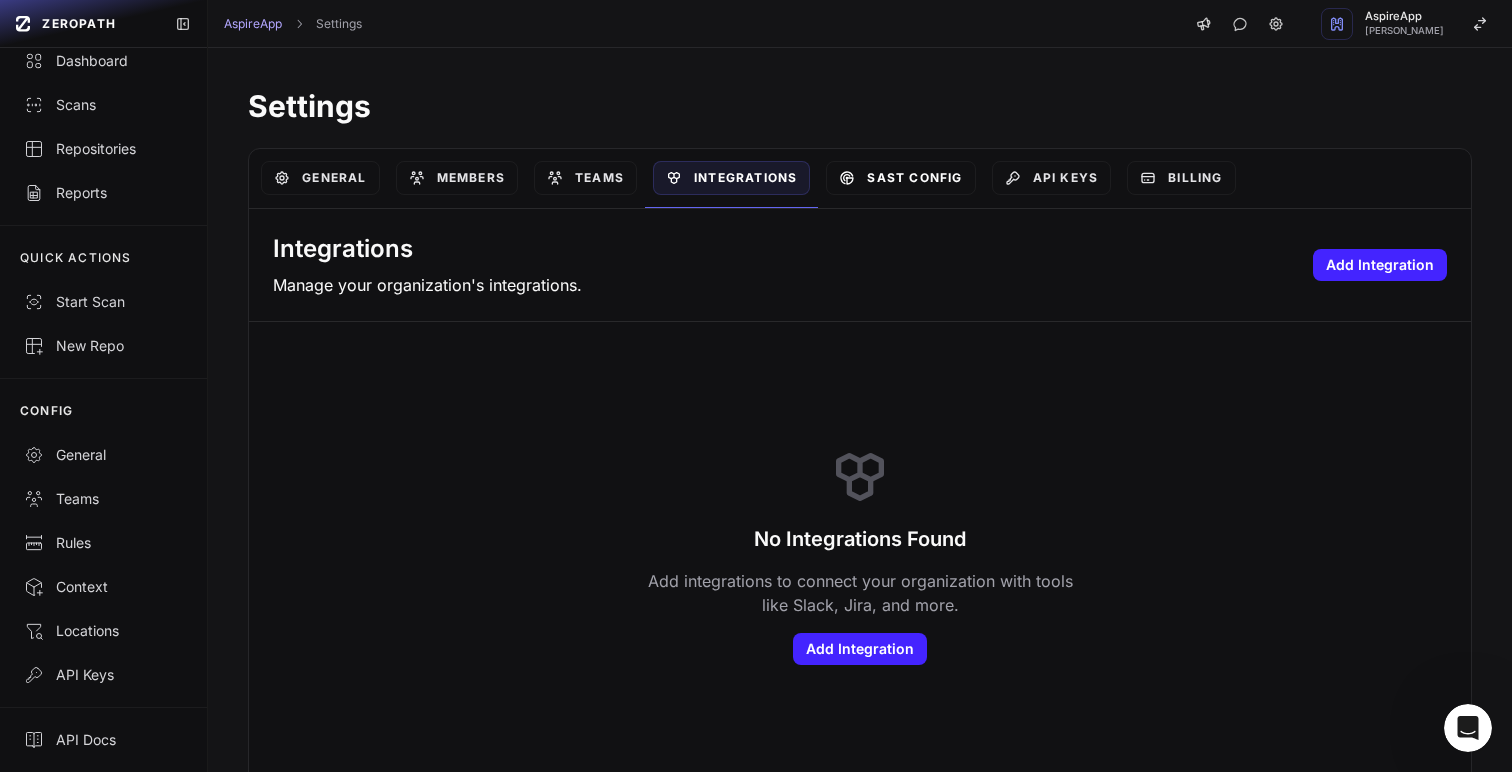 click on "SAST Config" at bounding box center (900, 178) 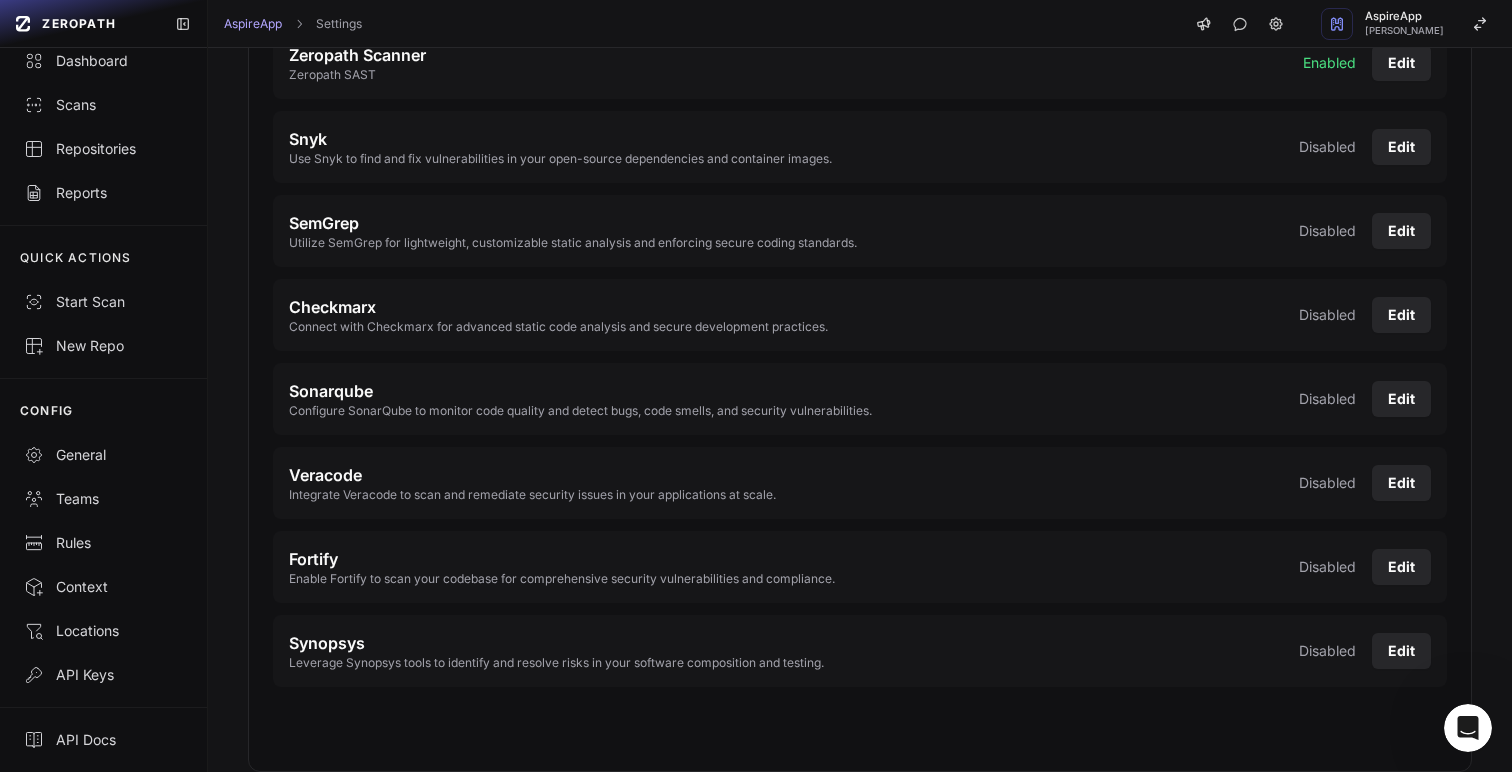 scroll, scrollTop: 0, scrollLeft: 0, axis: both 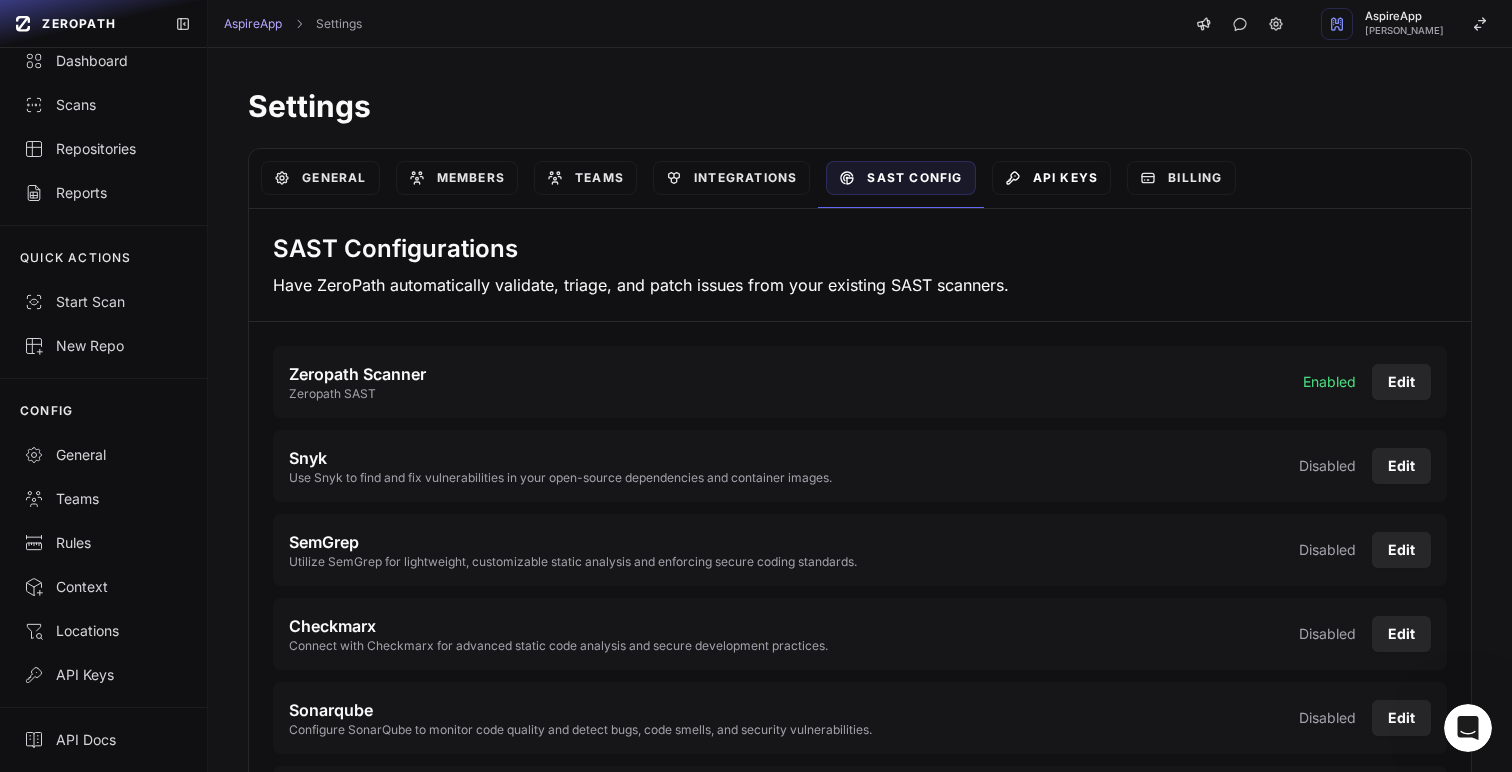 click on "API Keys" at bounding box center [1052, 178] 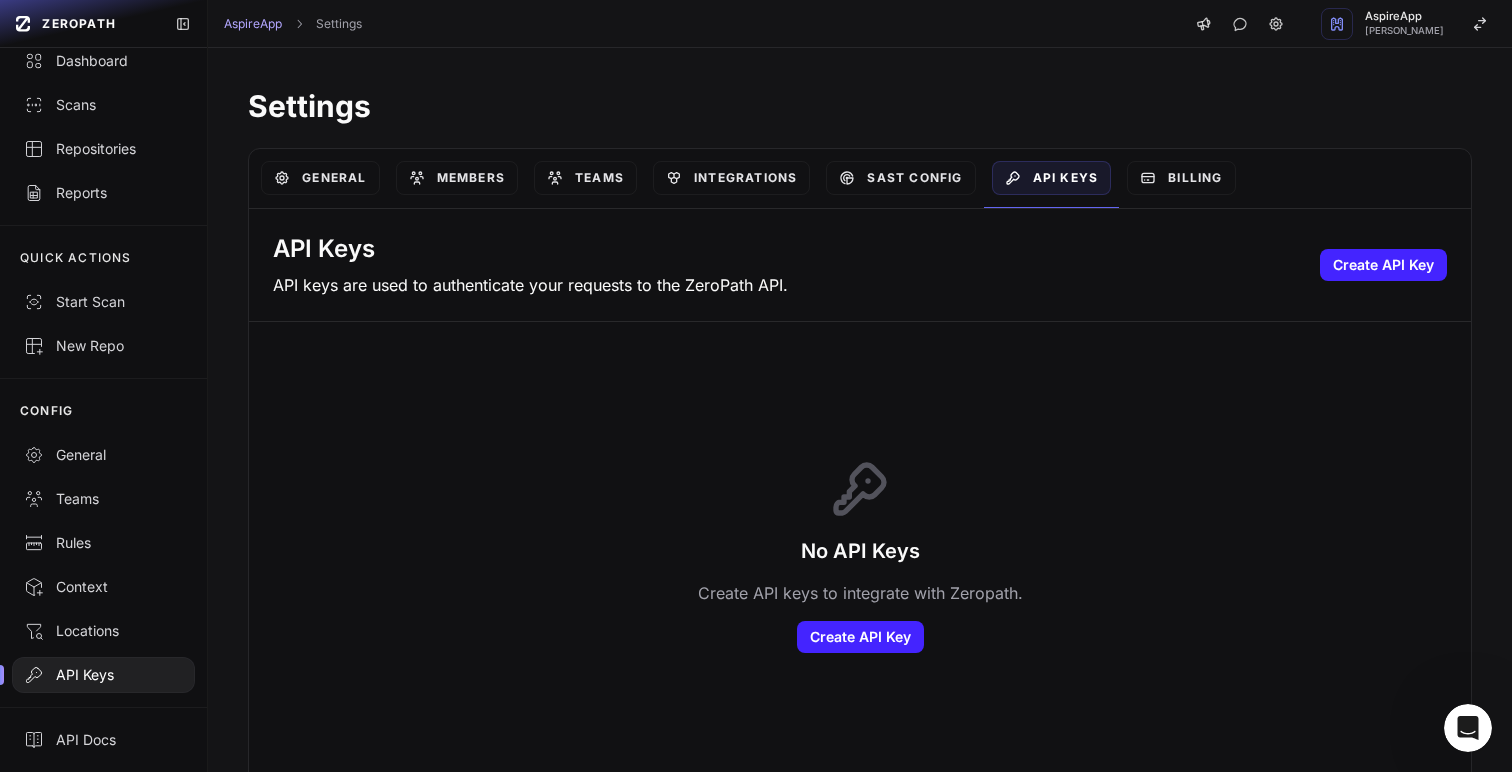 click on "Billing" at bounding box center (1181, 178) 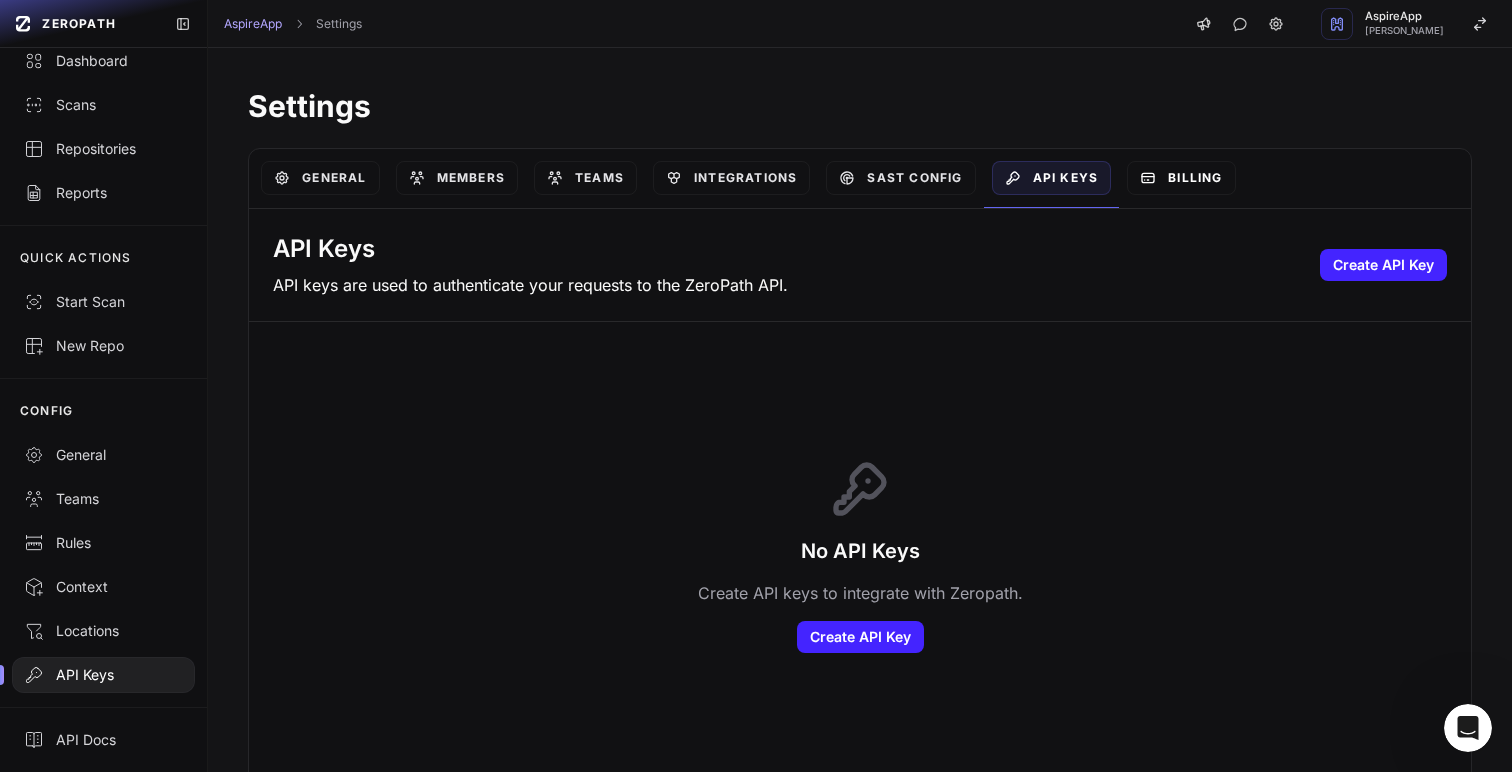 click 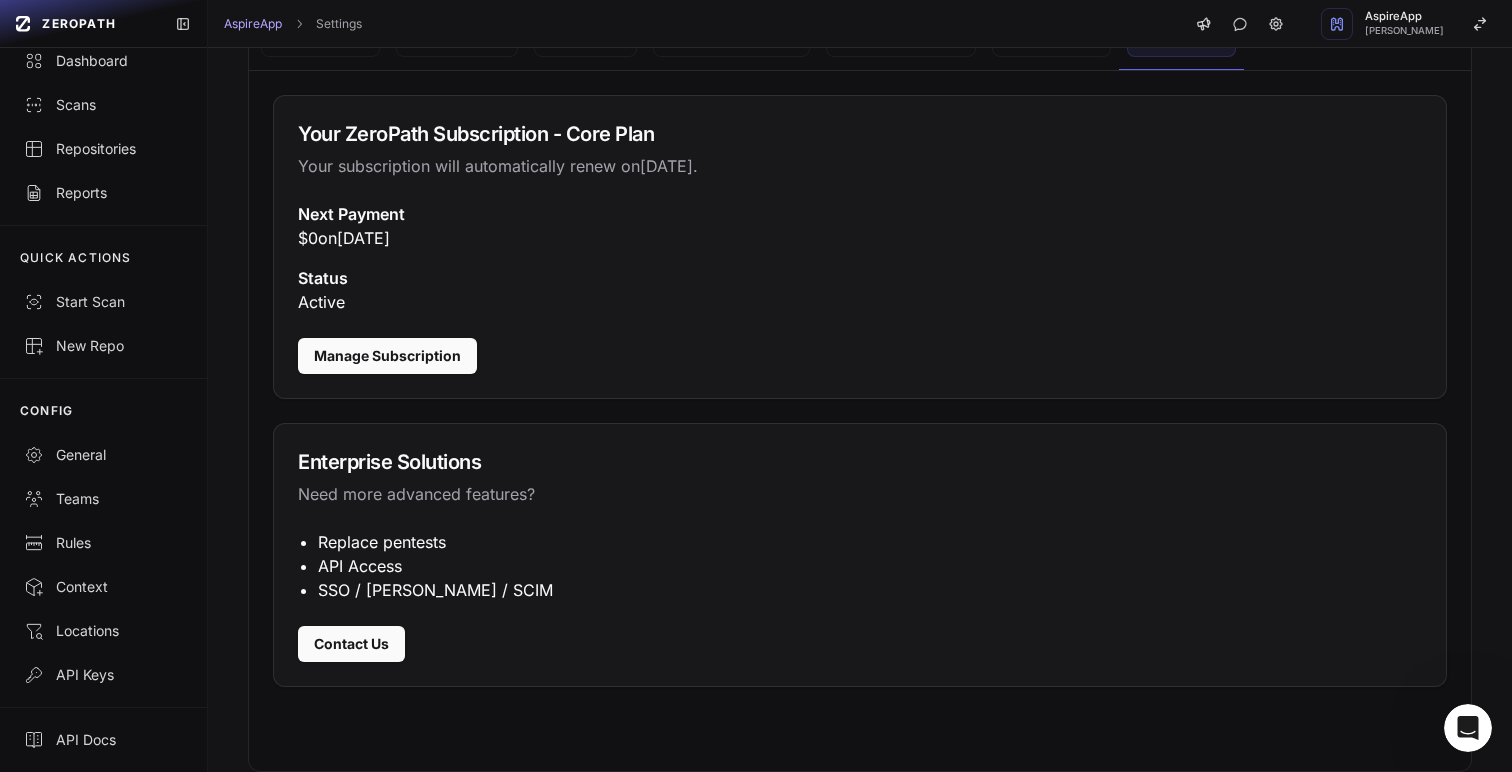 scroll, scrollTop: 0, scrollLeft: 0, axis: both 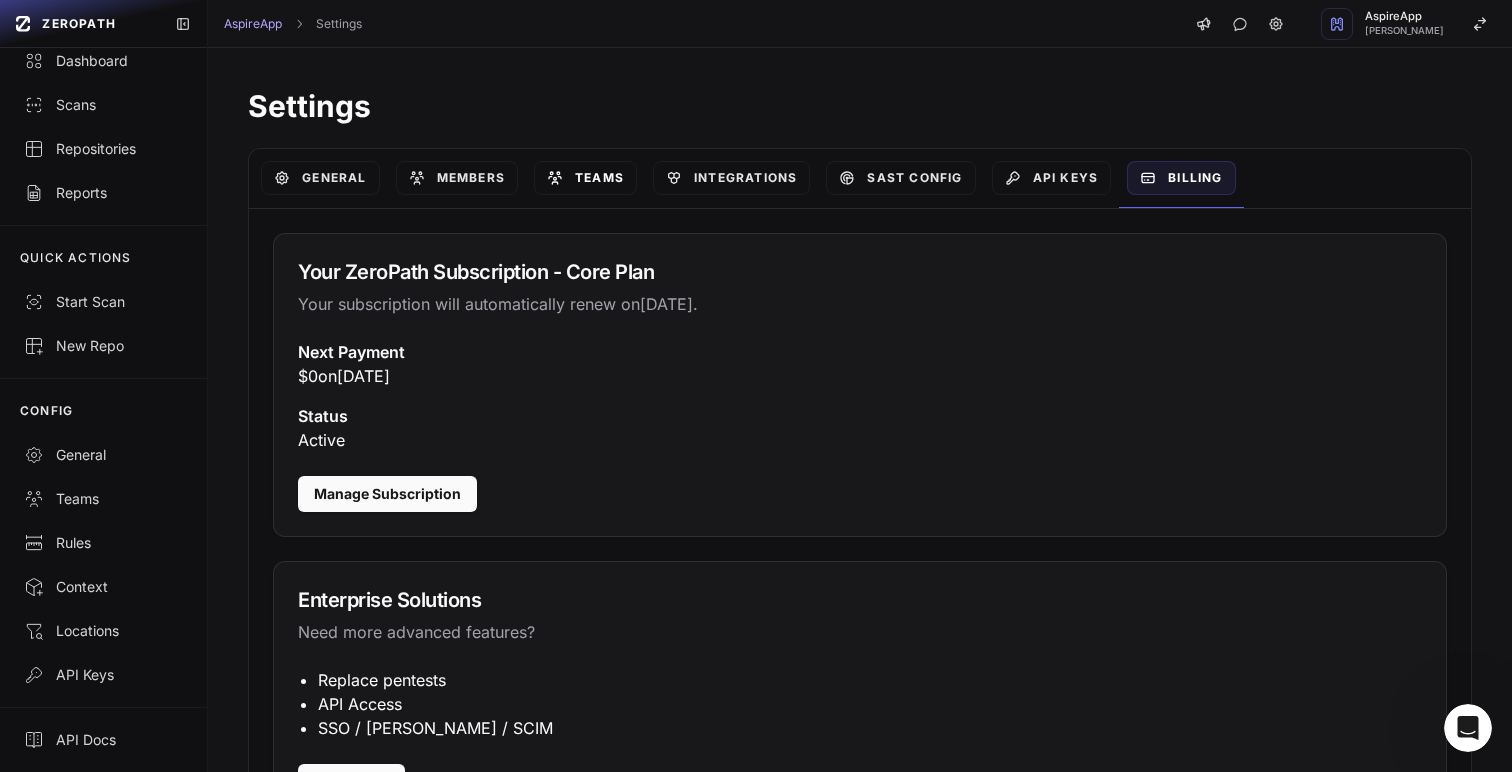click on "Teams" at bounding box center [585, 178] 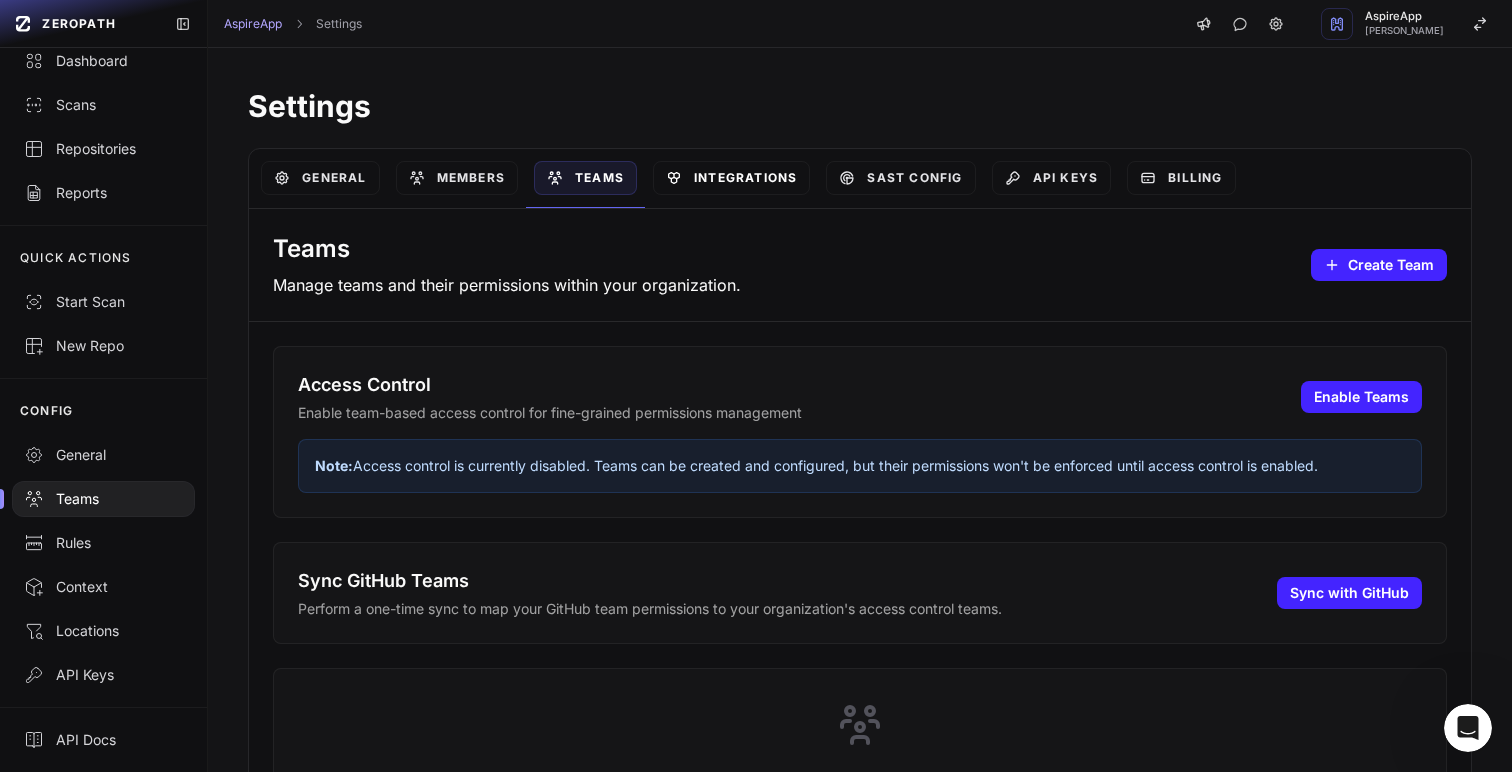 click on "Integrations" at bounding box center (731, 178) 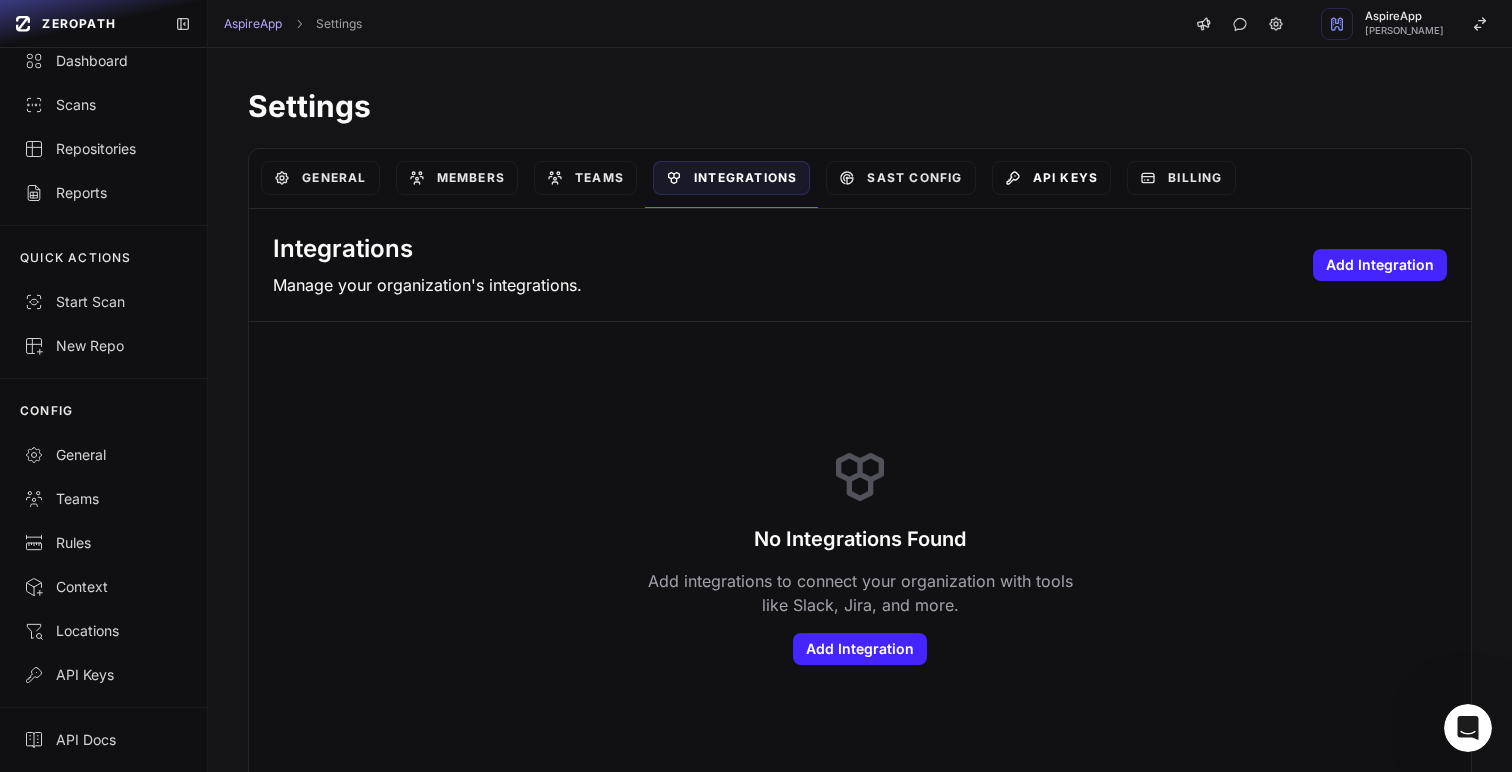 click on "API Keys" at bounding box center [1052, 178] 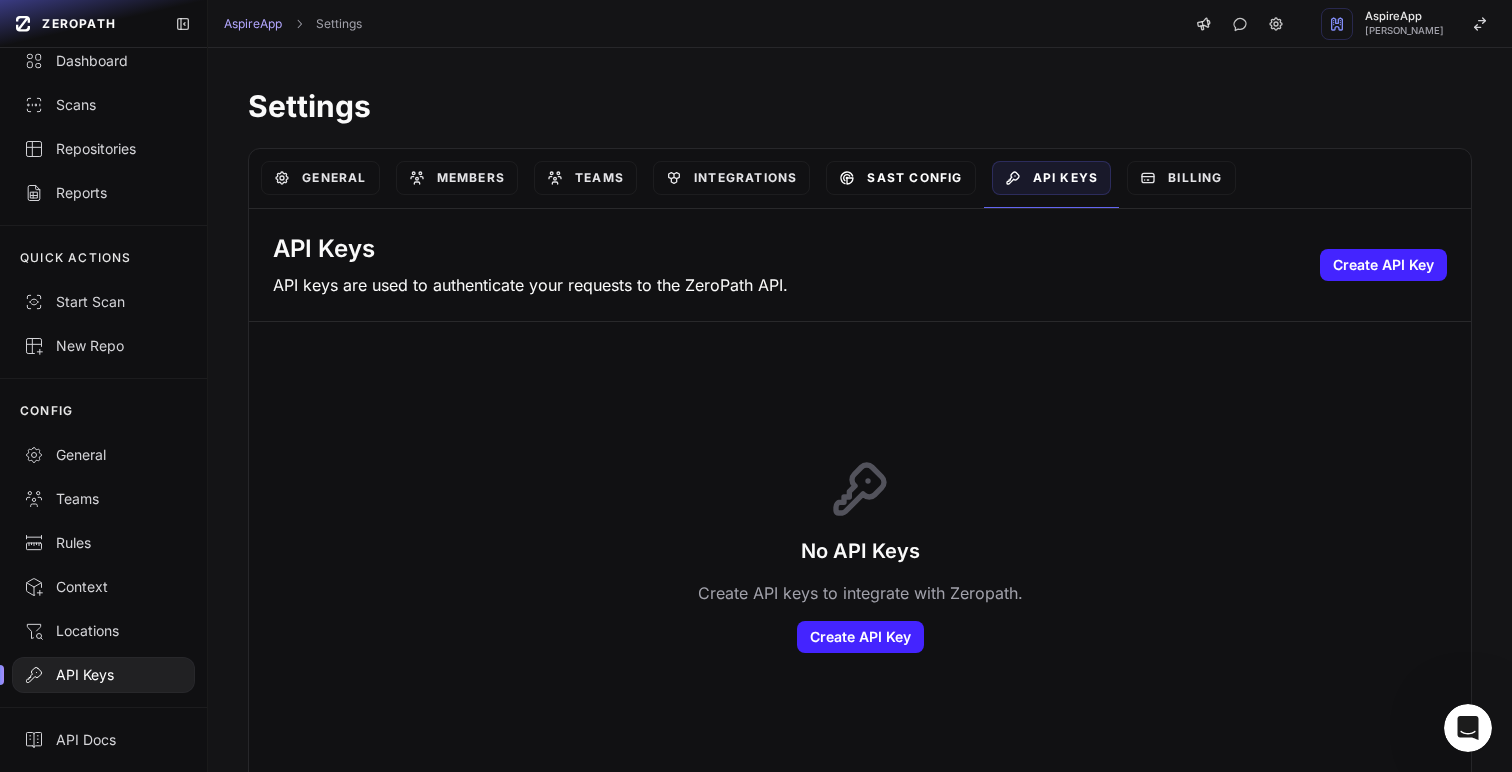 click on "SAST Config" at bounding box center [900, 178] 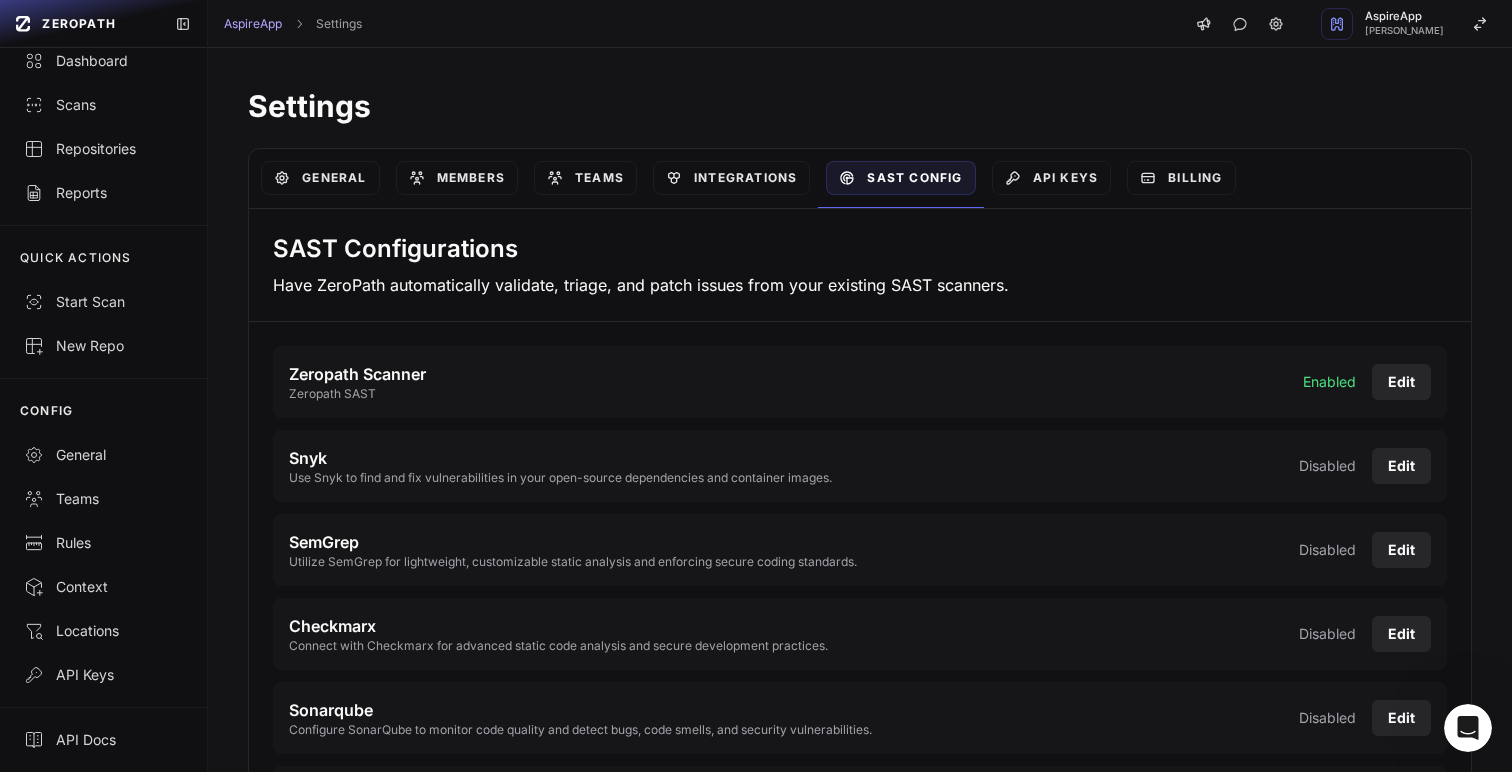 click on "General" at bounding box center [320, 178] 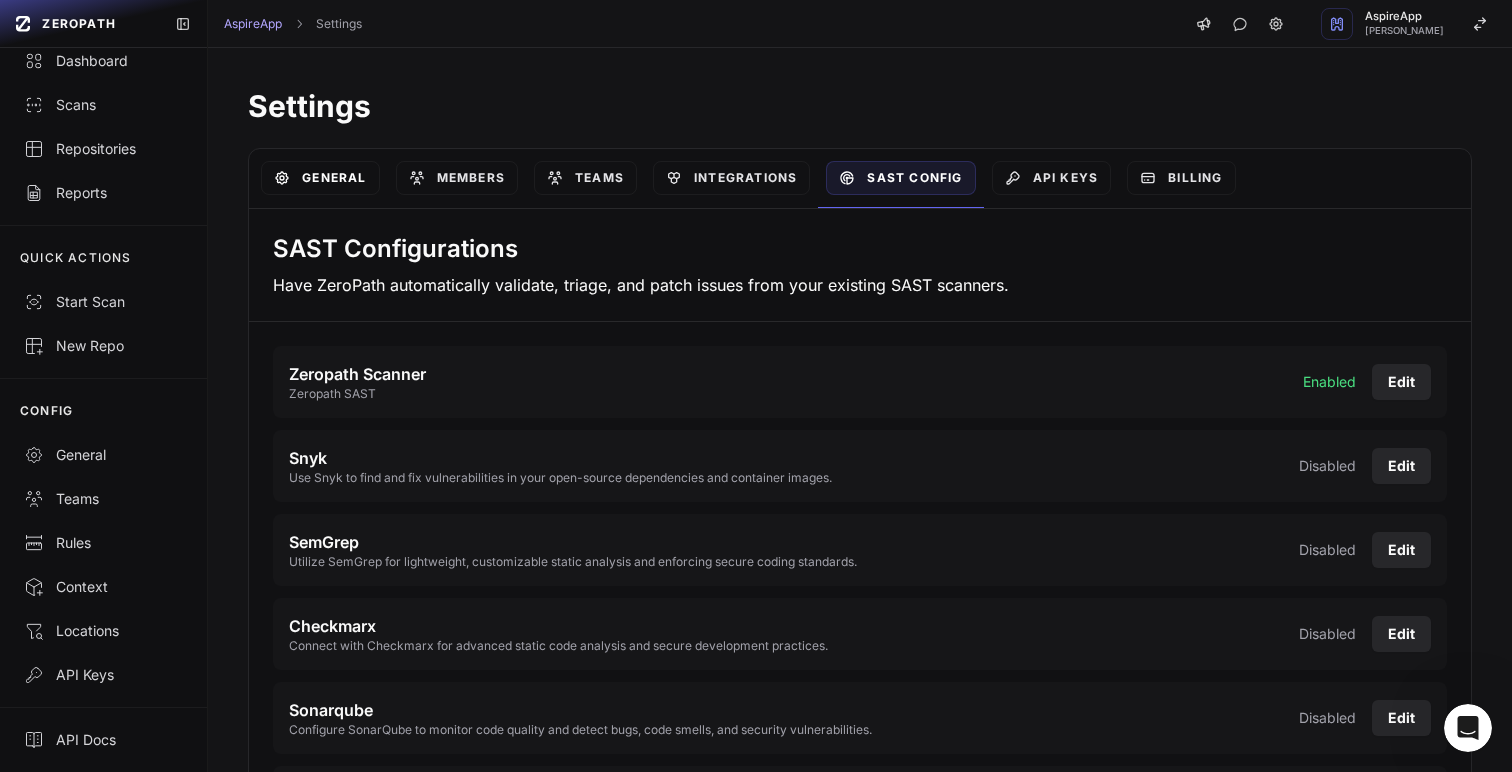 click on "General" at bounding box center (320, 178) 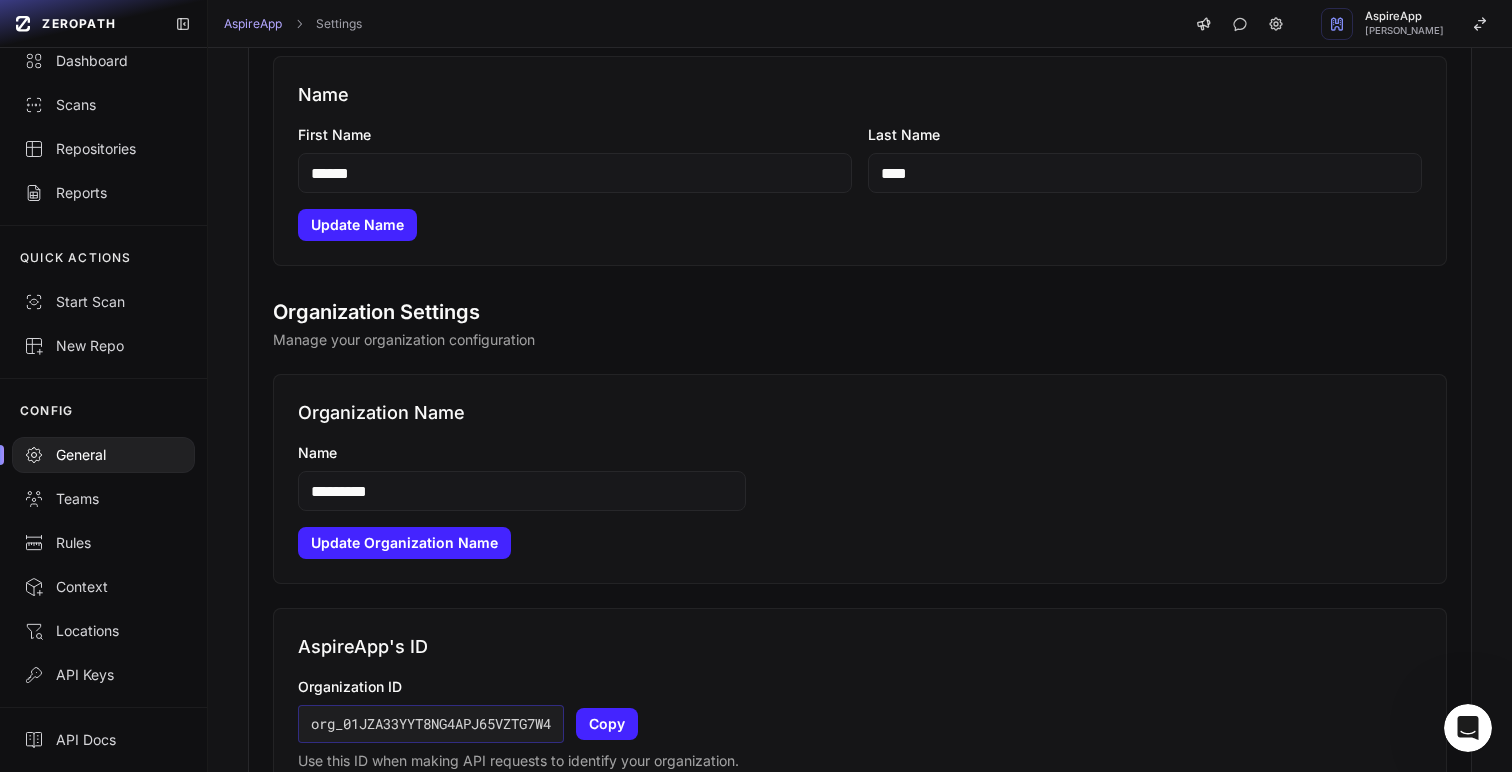 scroll, scrollTop: 0, scrollLeft: 0, axis: both 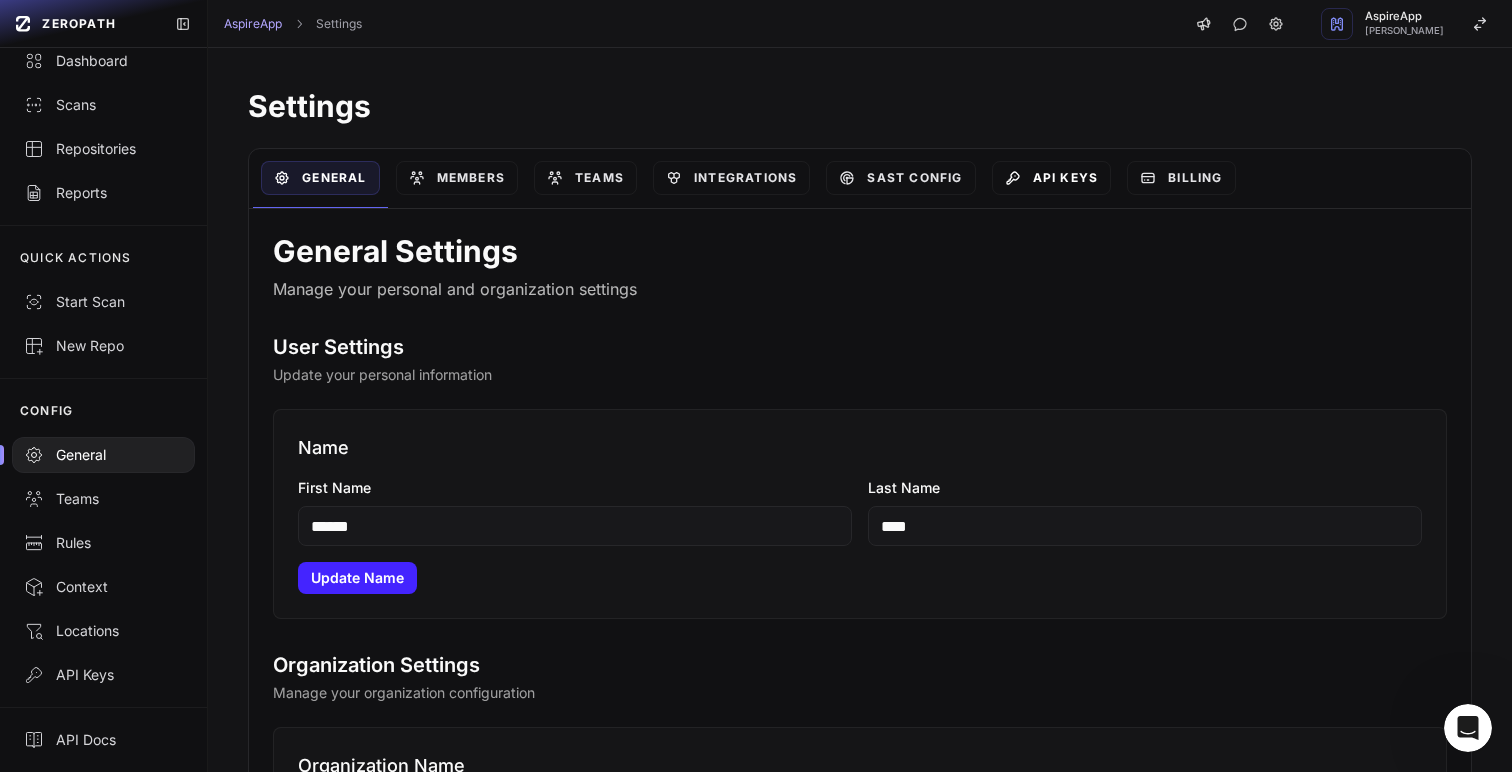 click on "API Keys" at bounding box center [1052, 178] 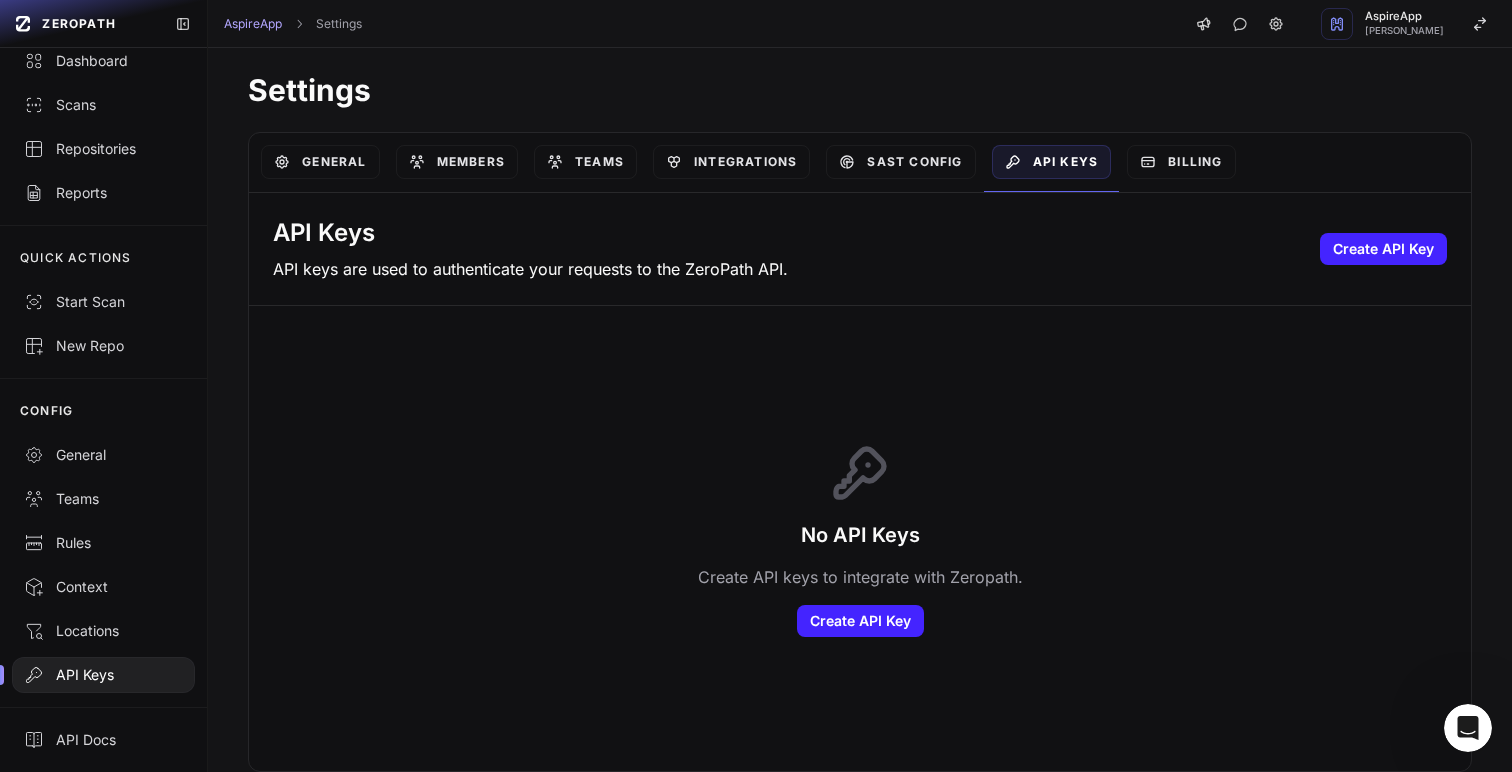scroll, scrollTop: 0, scrollLeft: 0, axis: both 